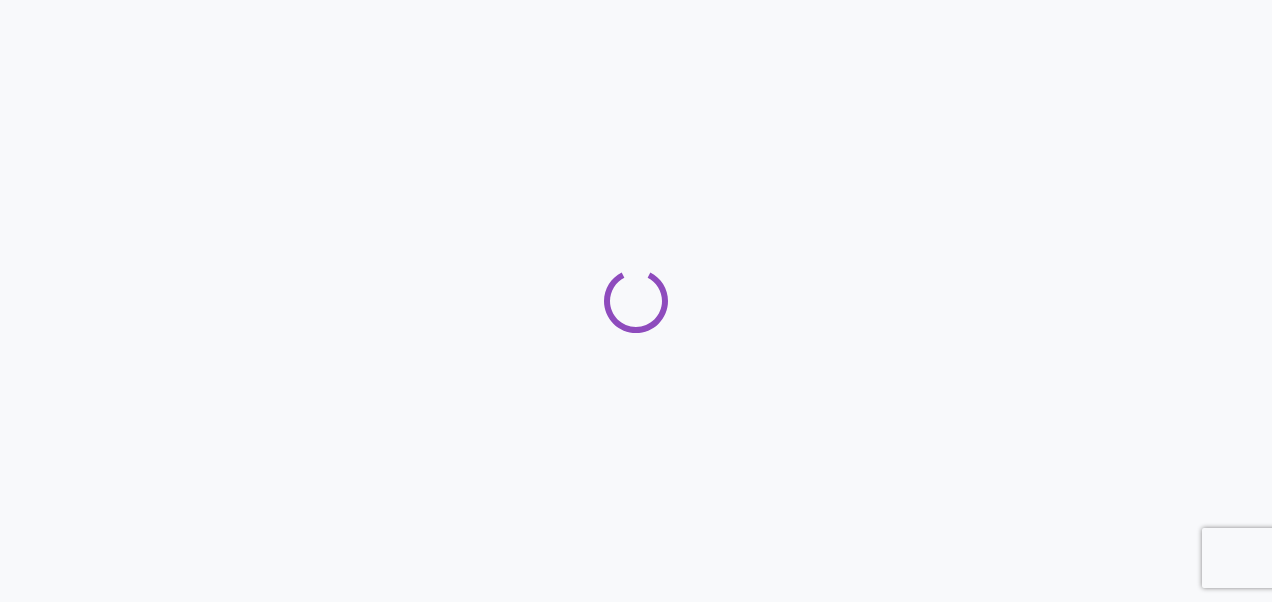 scroll, scrollTop: 0, scrollLeft: 0, axis: both 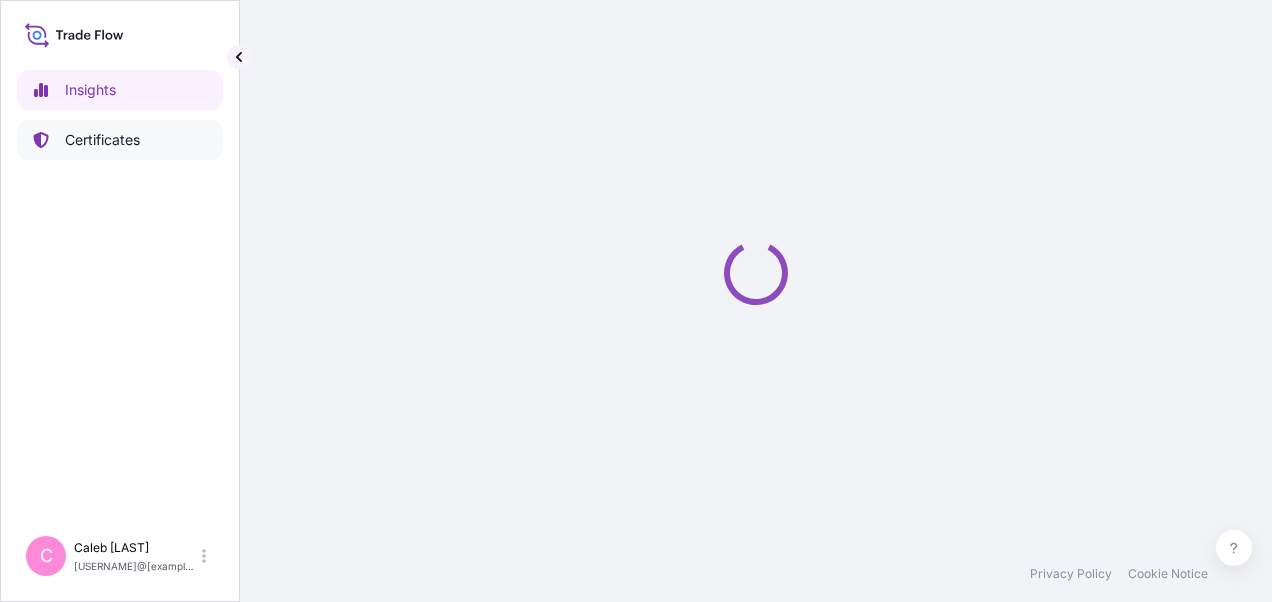 click on "Certificates" at bounding box center (102, 140) 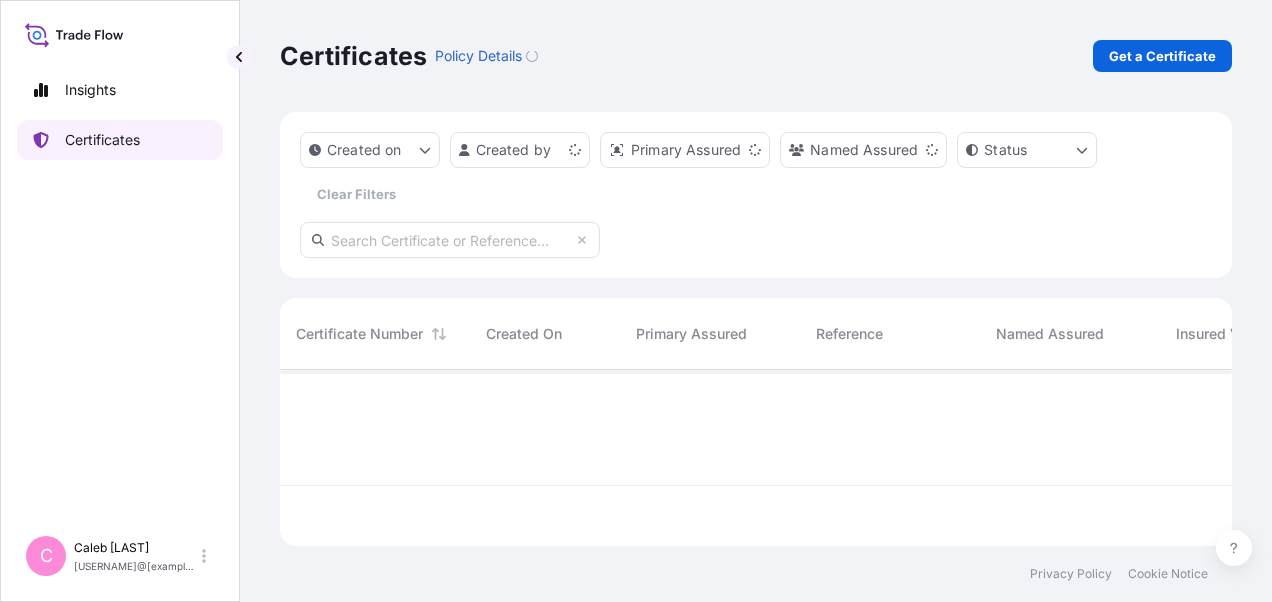 scroll, scrollTop: 16, scrollLeft: 16, axis: both 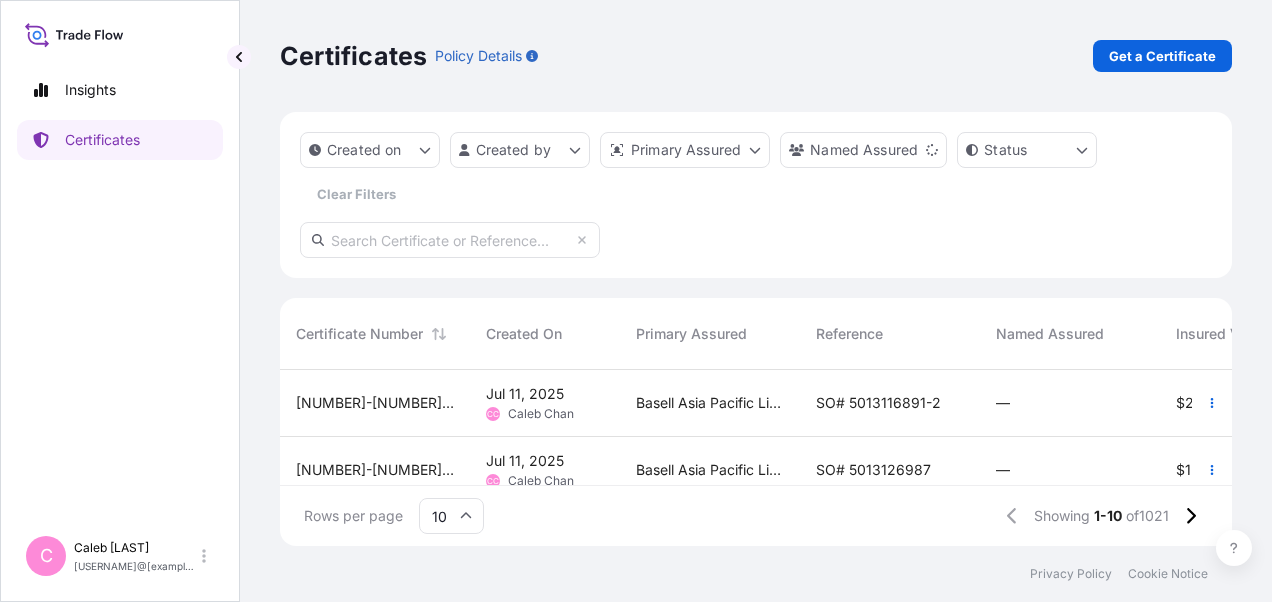 click on "SO# 5013116891-2" at bounding box center (878, 403) 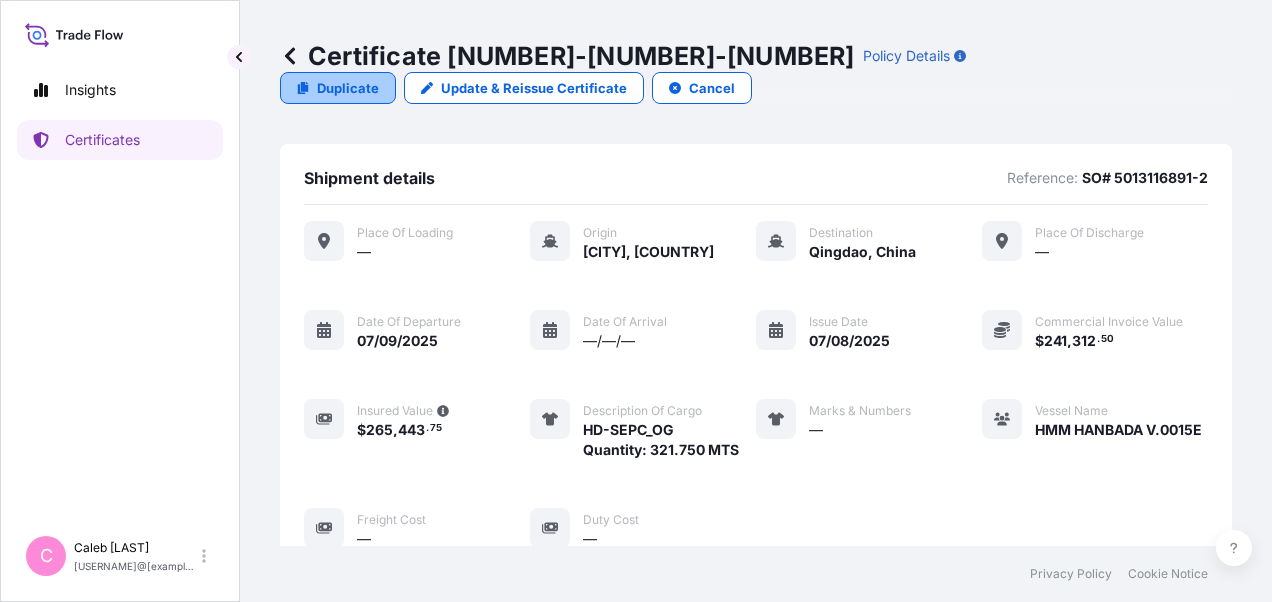 click on "Duplicate" at bounding box center (348, 88) 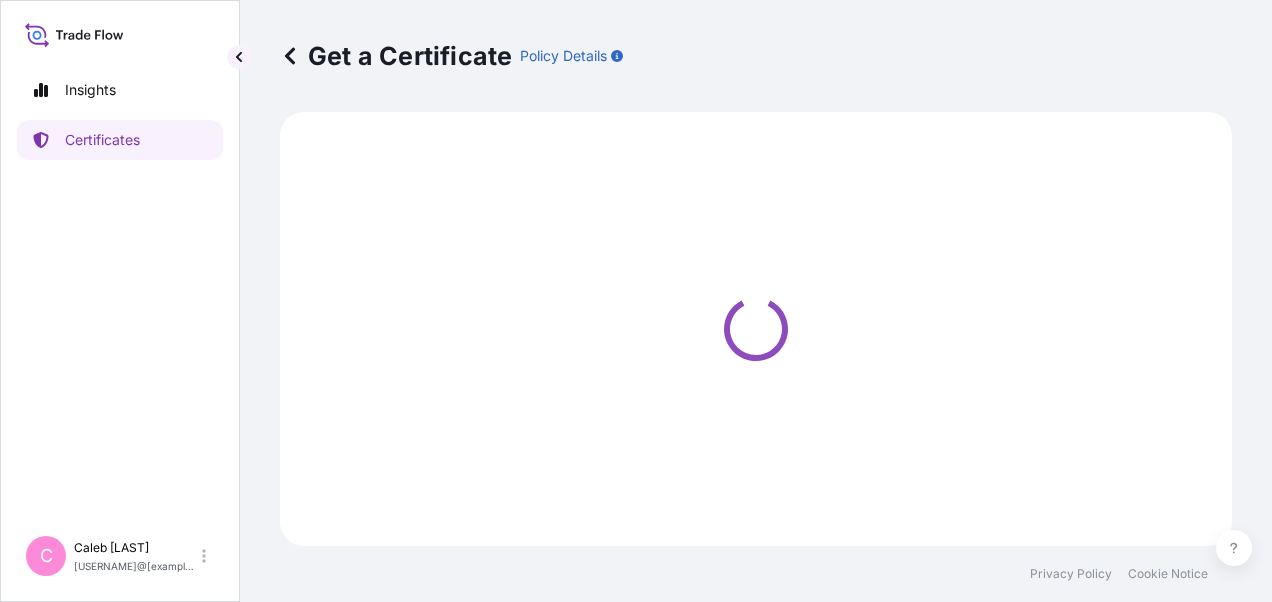 select on "Sea" 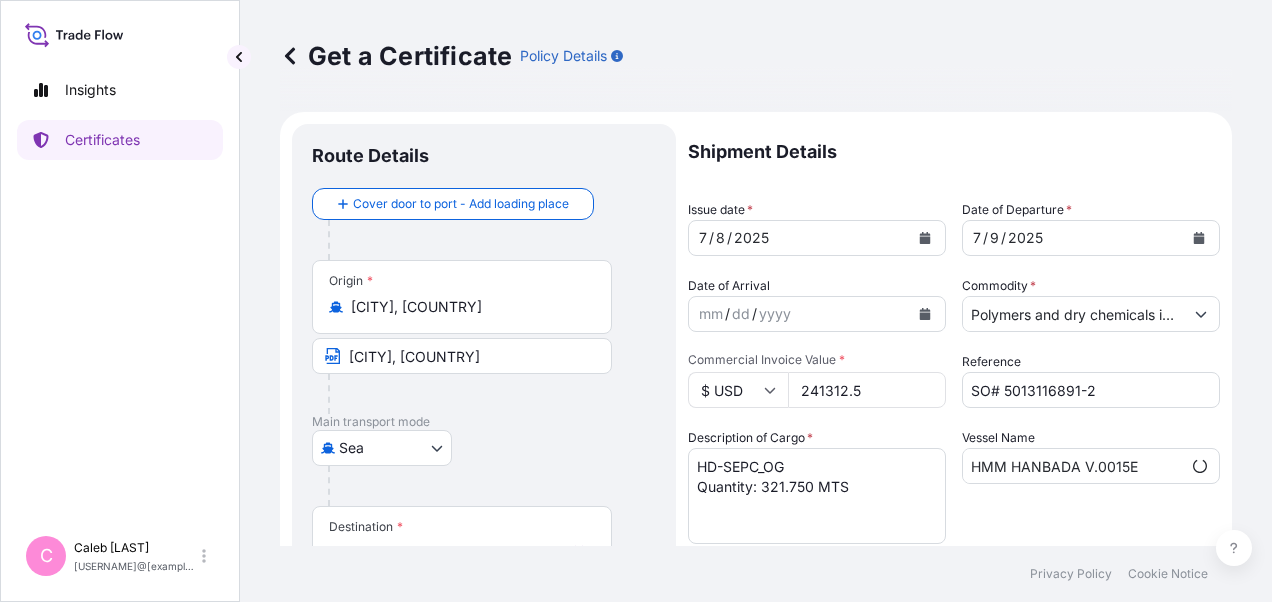 select on "32034" 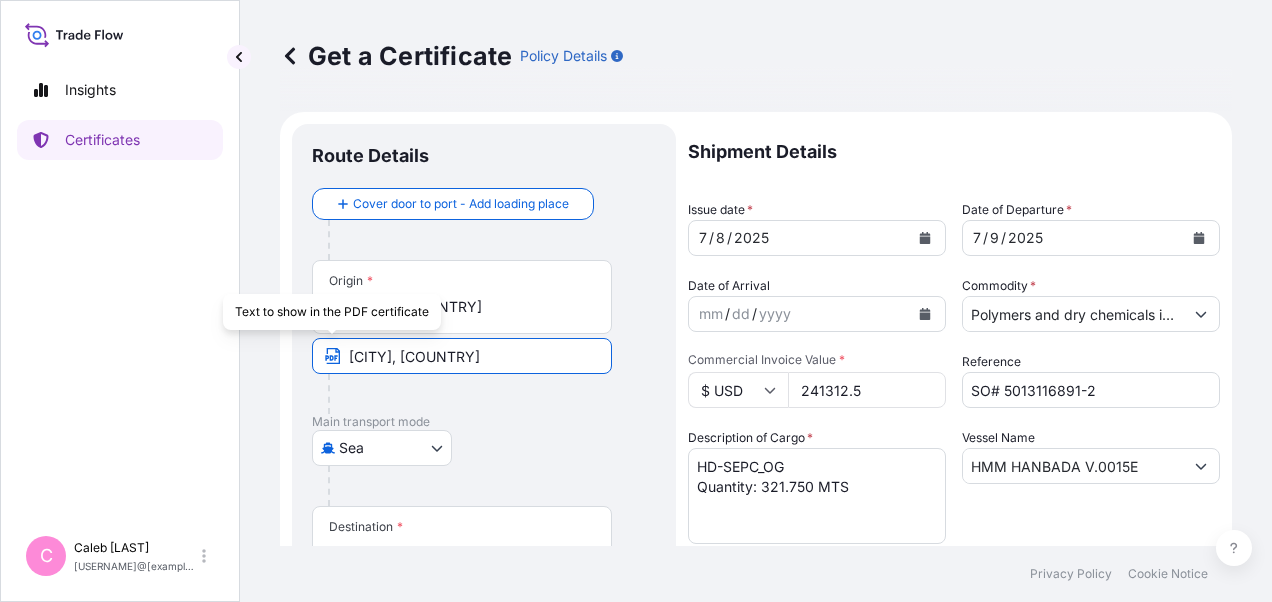 drag, startPoint x: 526, startPoint y: 360, endPoint x: 310, endPoint y: 362, distance: 216.00926 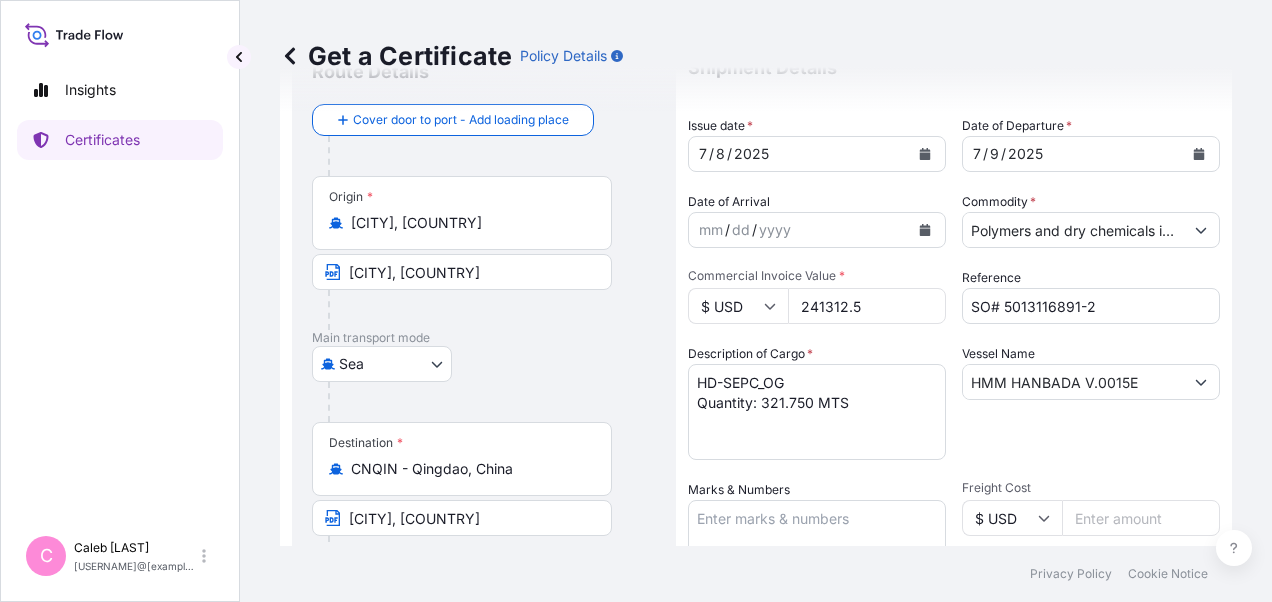 scroll, scrollTop: 200, scrollLeft: 0, axis: vertical 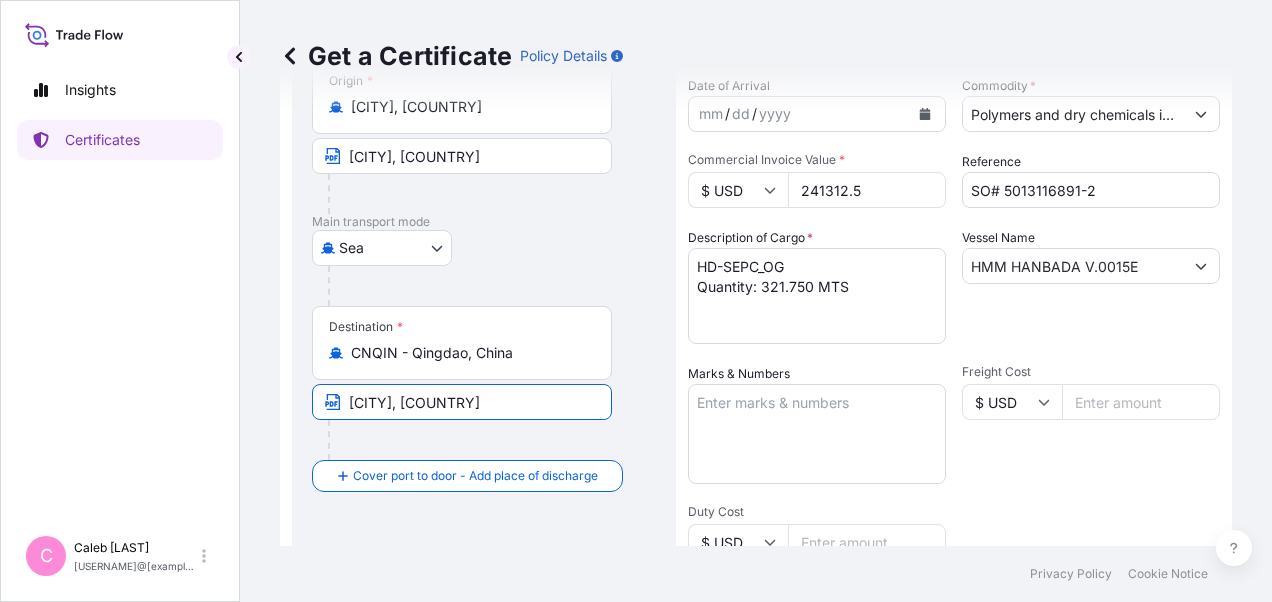 drag, startPoint x: 492, startPoint y: 398, endPoint x: 495, endPoint y: 388, distance: 10.440307 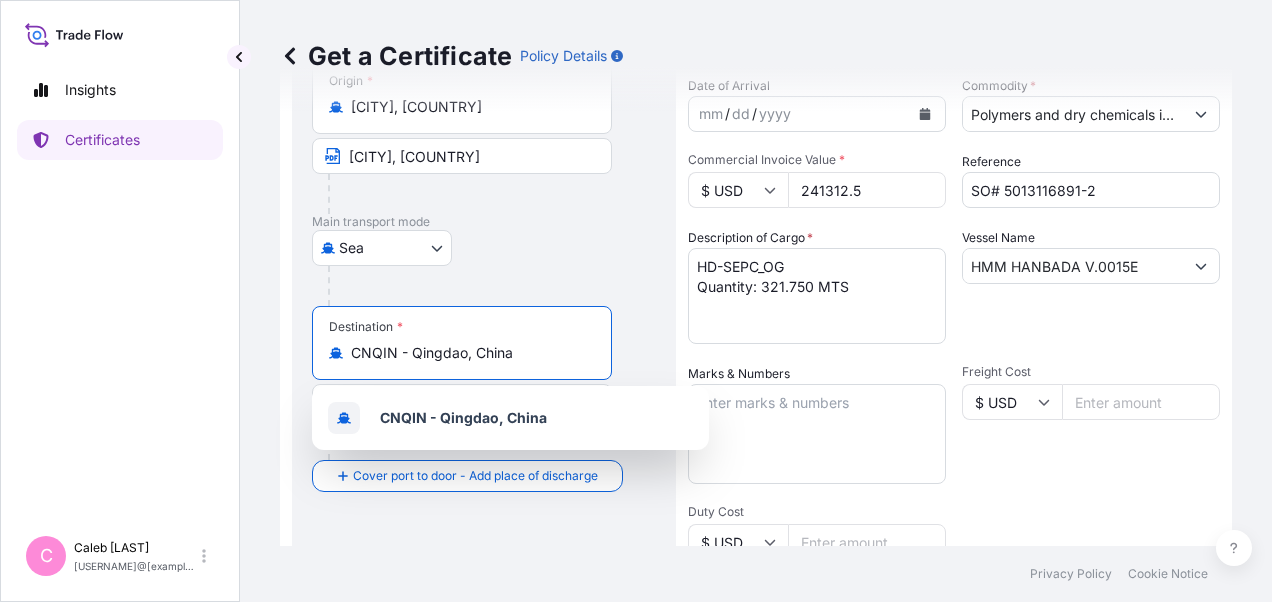 drag, startPoint x: 522, startPoint y: 352, endPoint x: 341, endPoint y: 353, distance: 181.00276 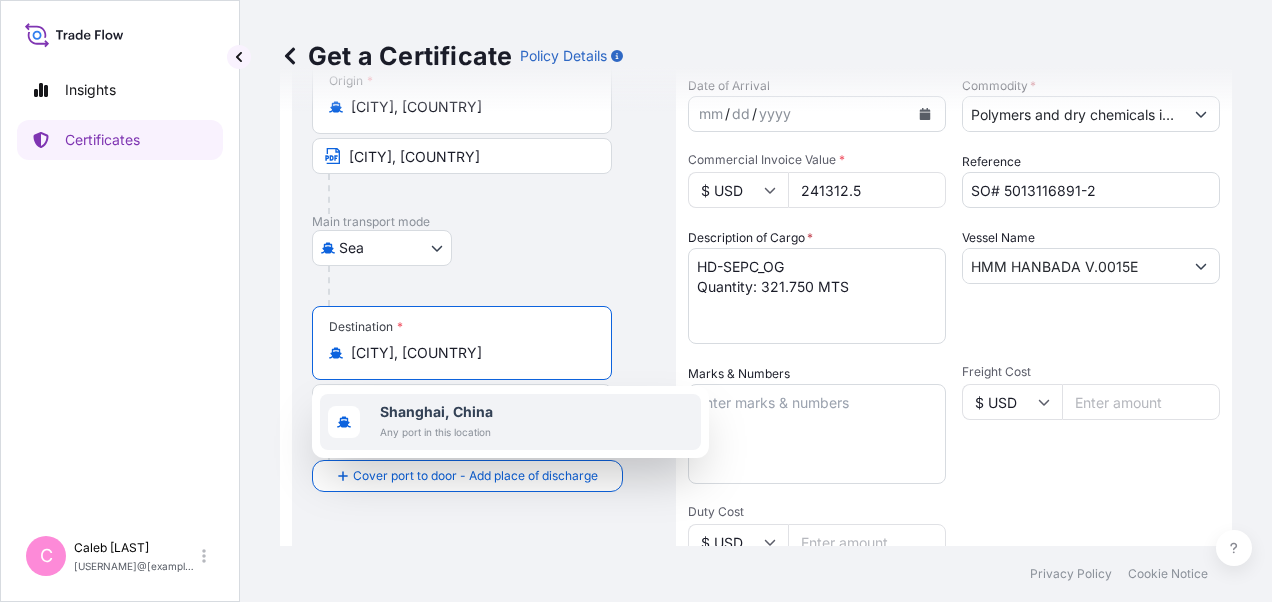 click on "Shanghai, China" at bounding box center [436, 411] 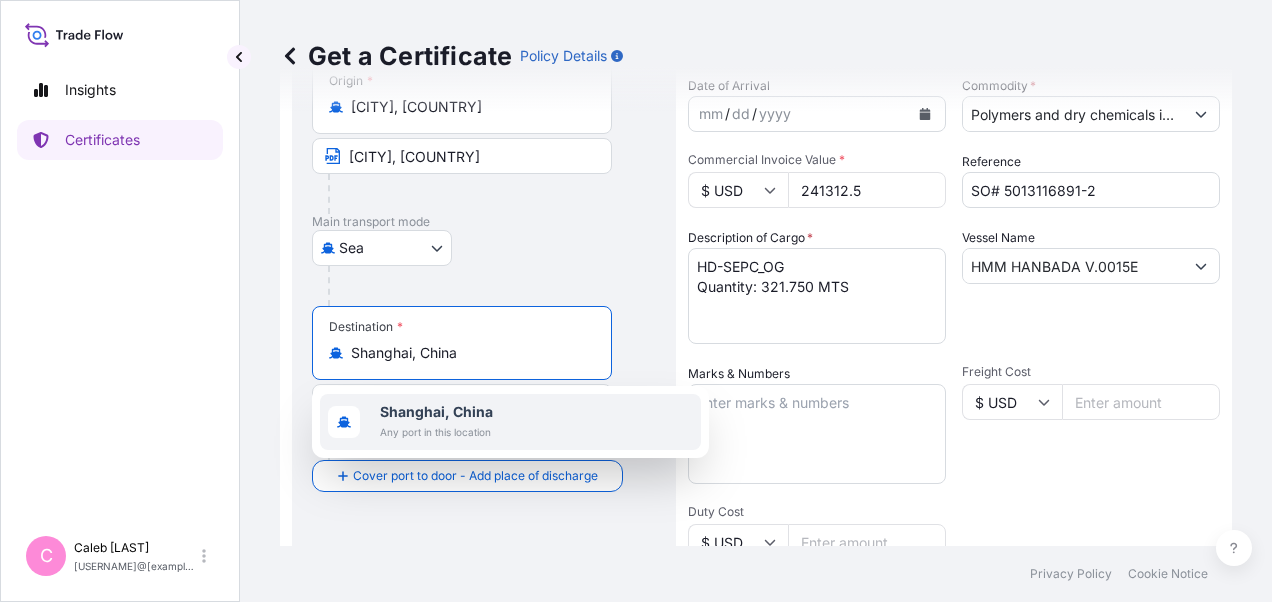 scroll, scrollTop: 208, scrollLeft: 0, axis: vertical 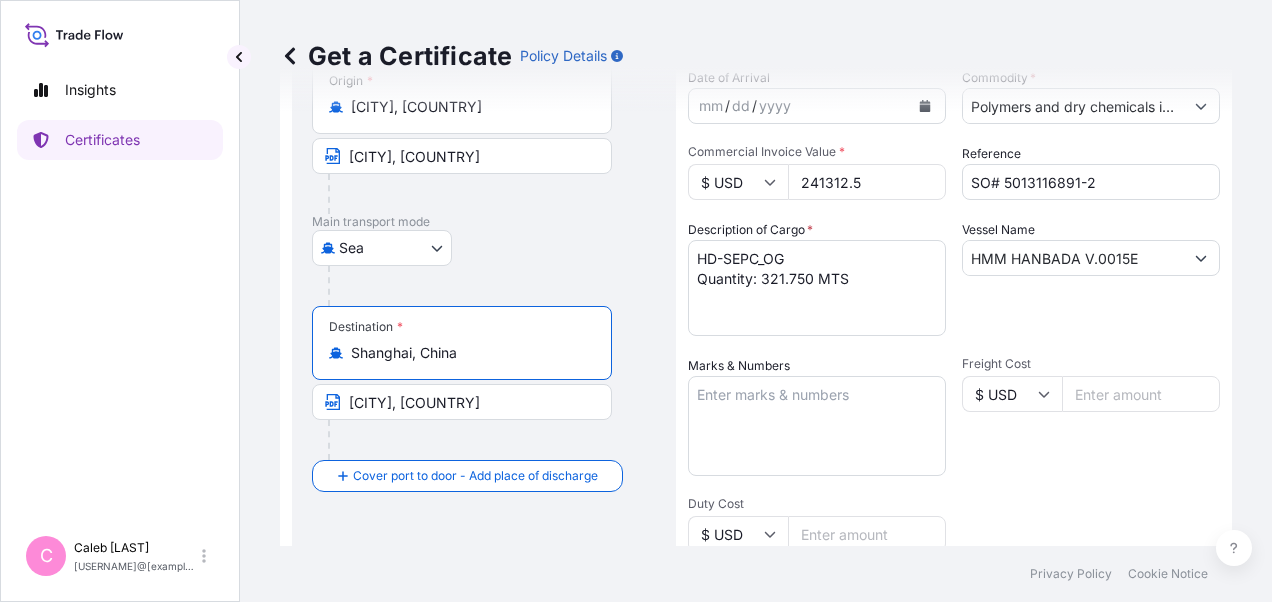 type on "Shanghai, China" 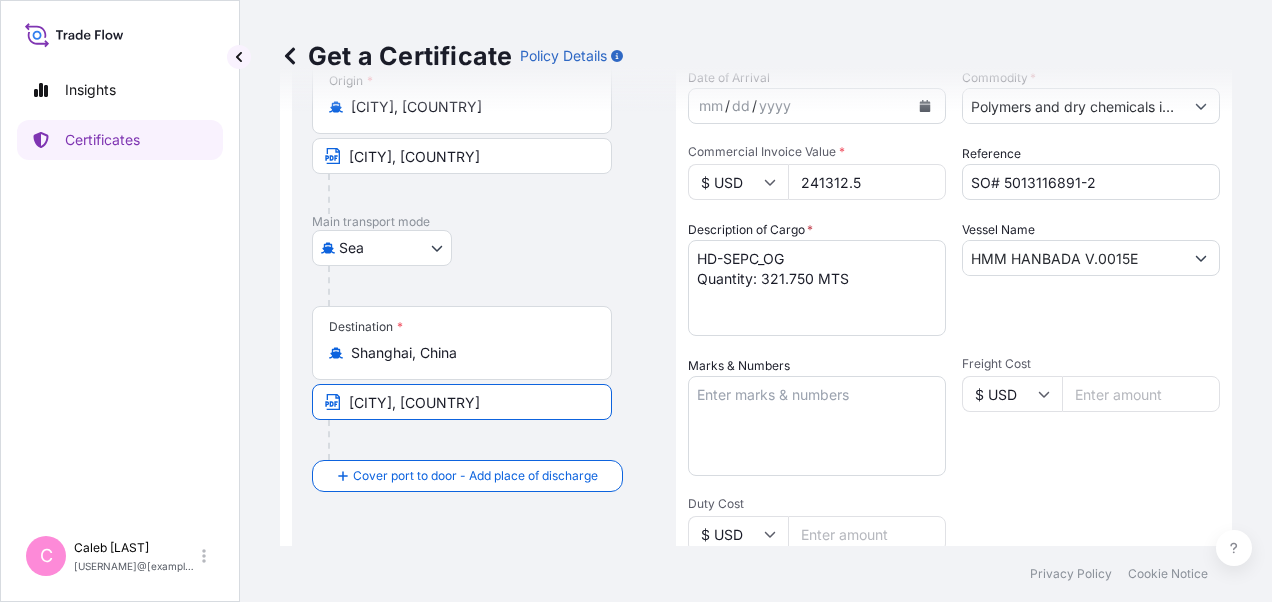 drag, startPoint x: 485, startPoint y: 400, endPoint x: 334, endPoint y: 400, distance: 151 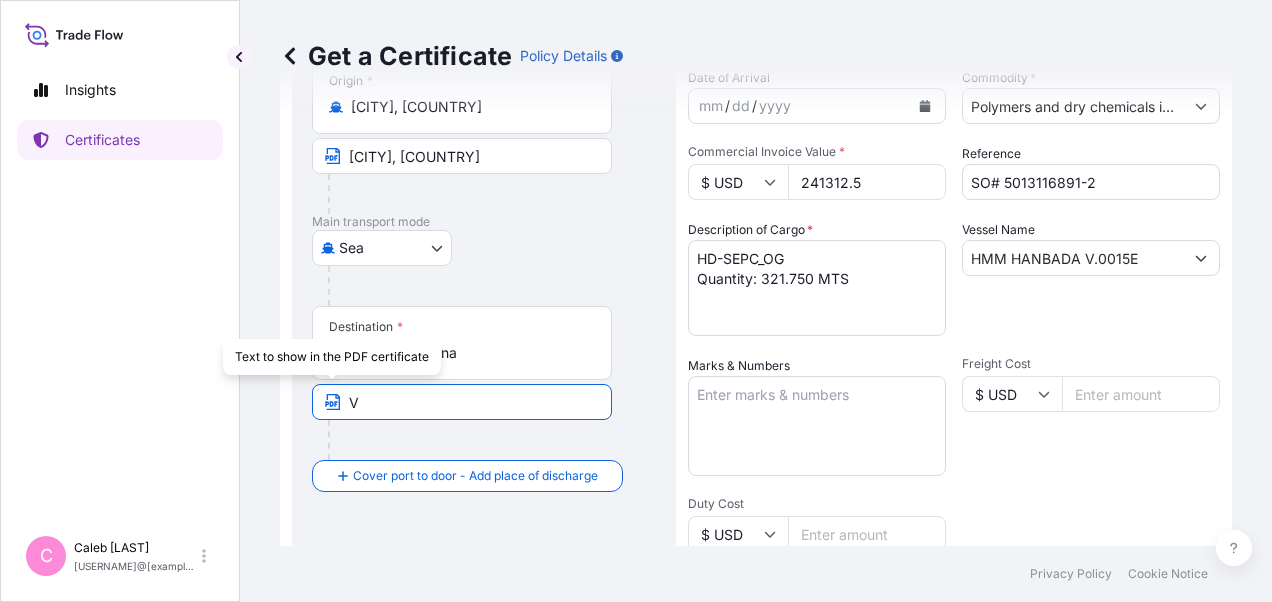 click at bounding box center [492, 286] 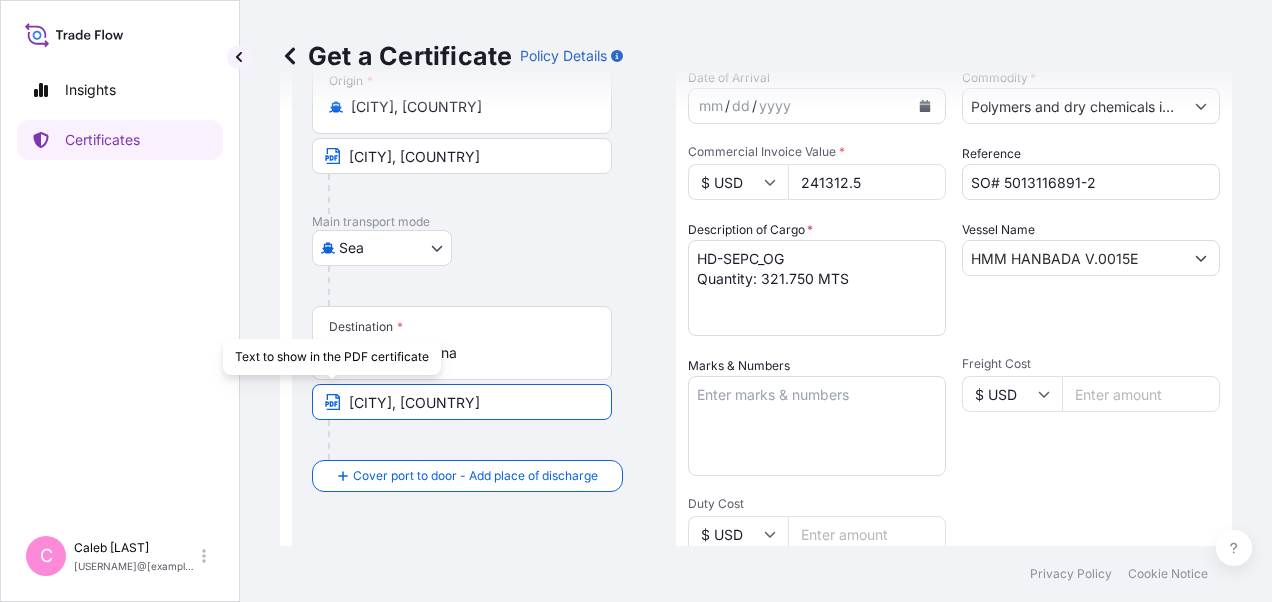 type on "[CITY], [COUNTRY]" 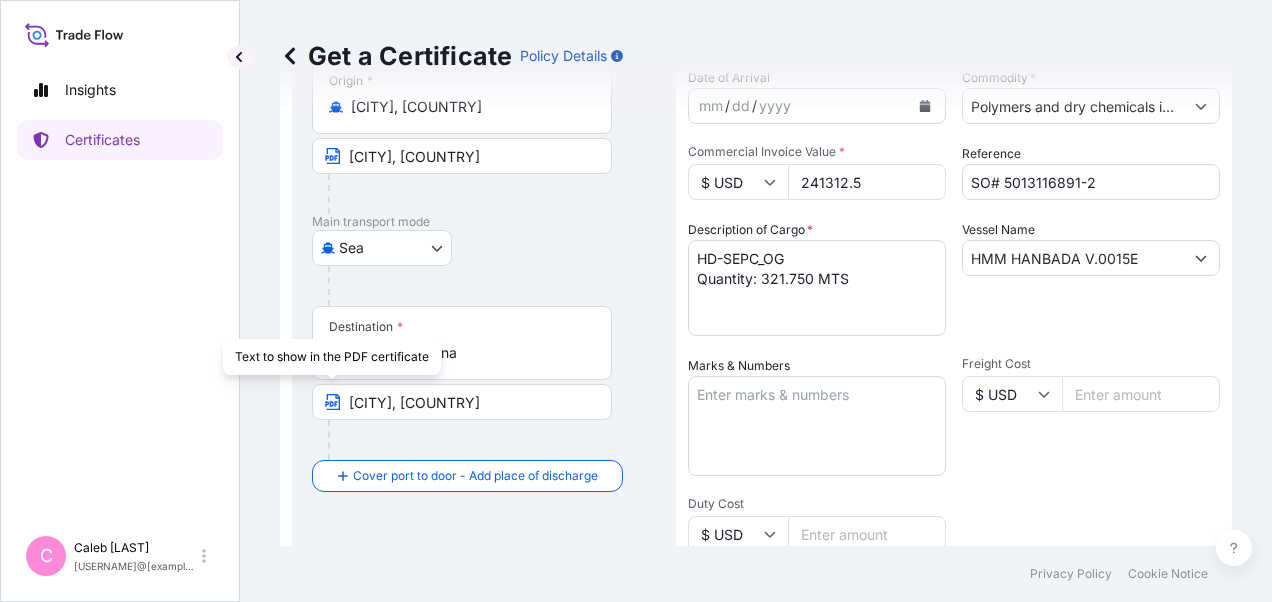 click at bounding box center (492, 286) 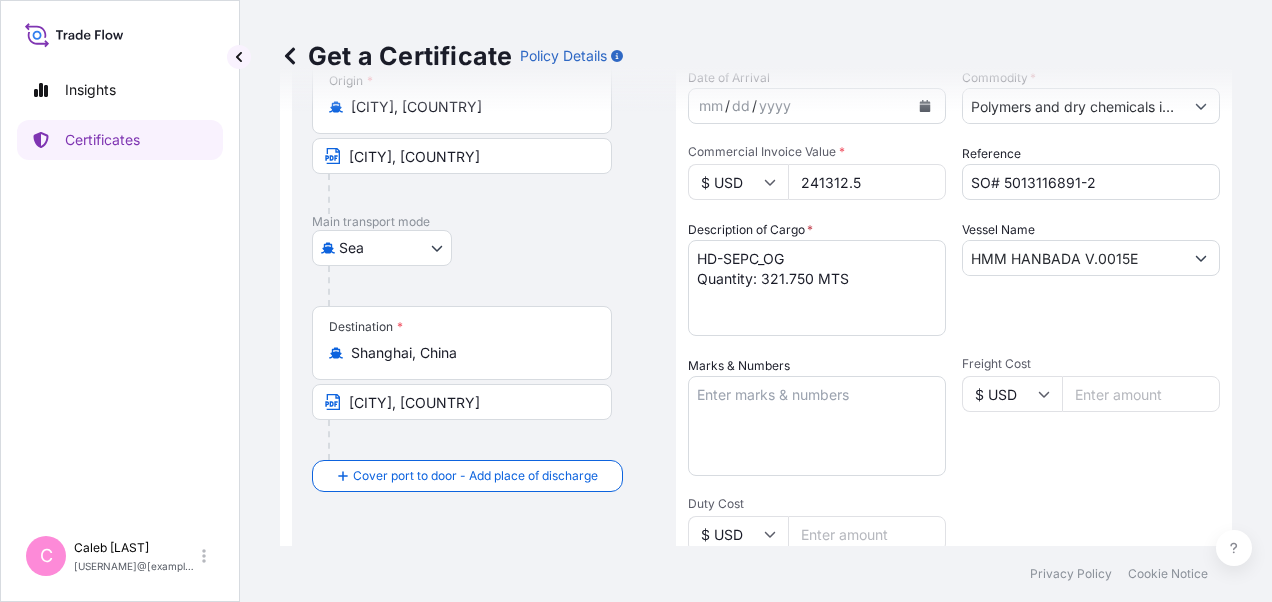 scroll, scrollTop: 0, scrollLeft: 0, axis: both 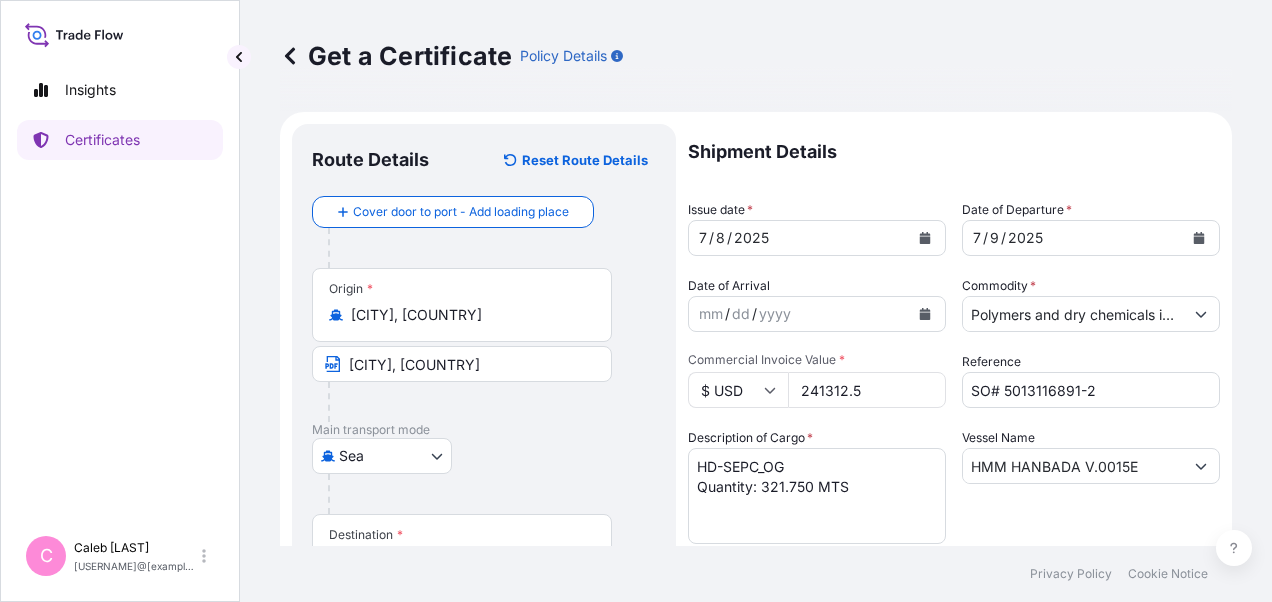 click 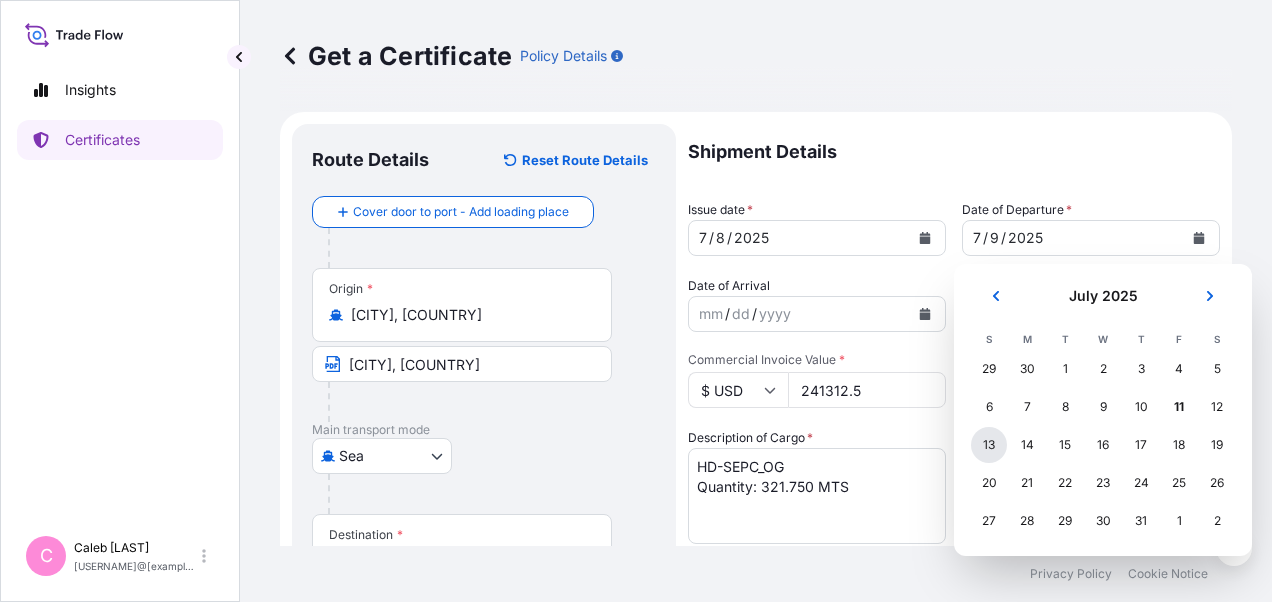 click on "13" at bounding box center (989, 445) 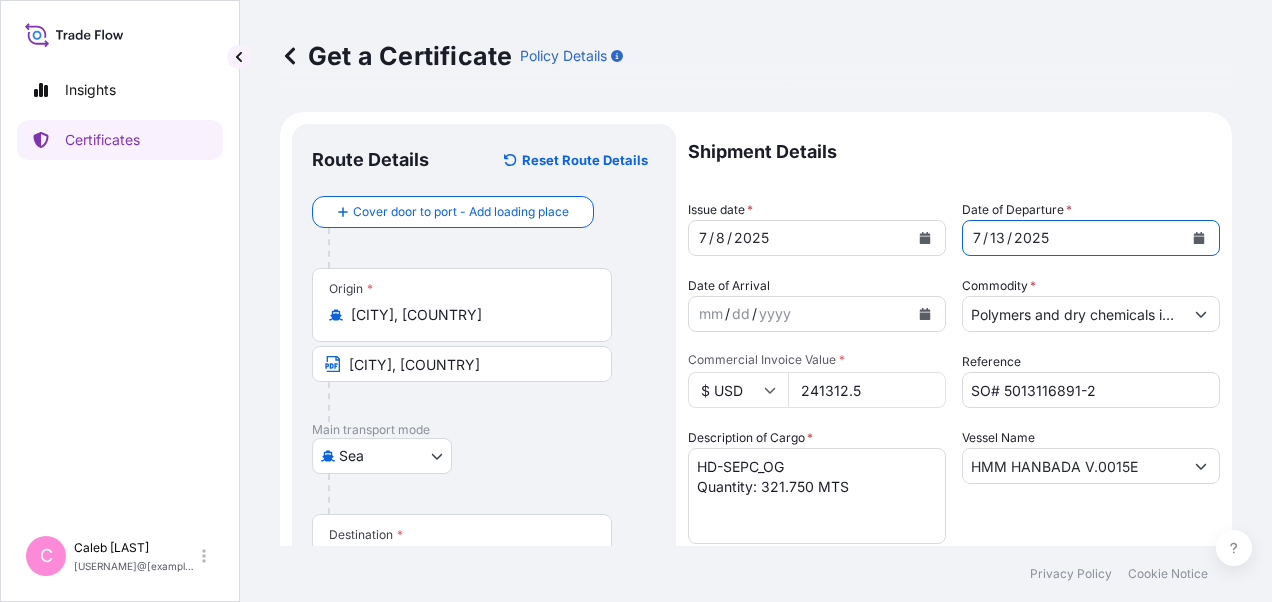 click 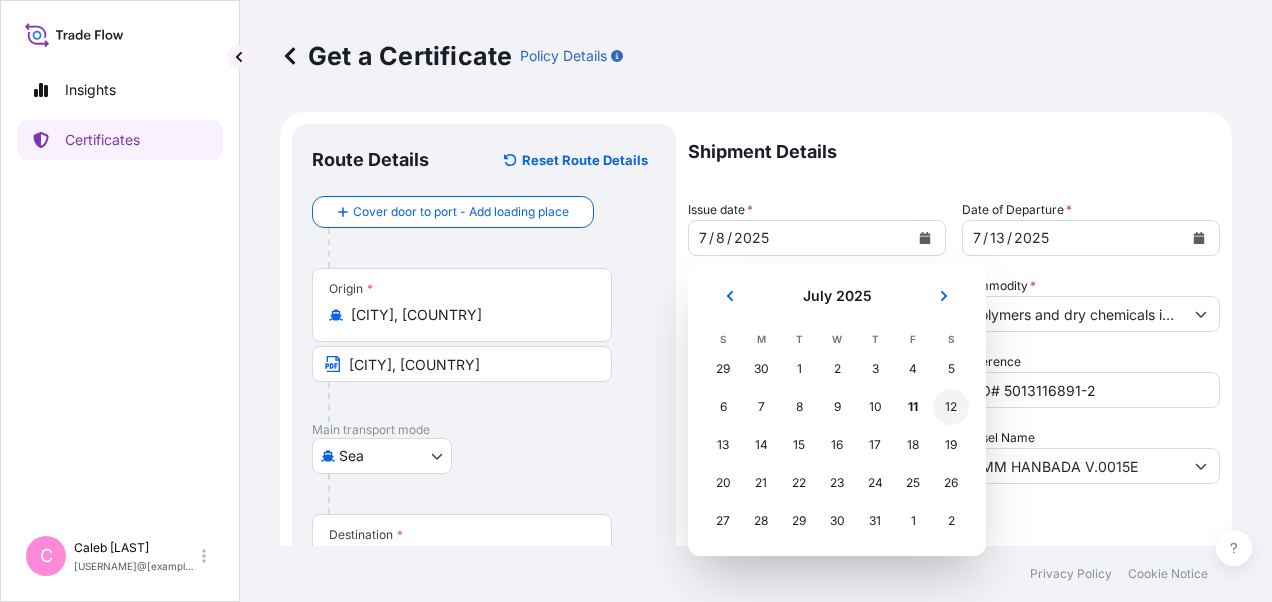 click on "12" at bounding box center (951, 407) 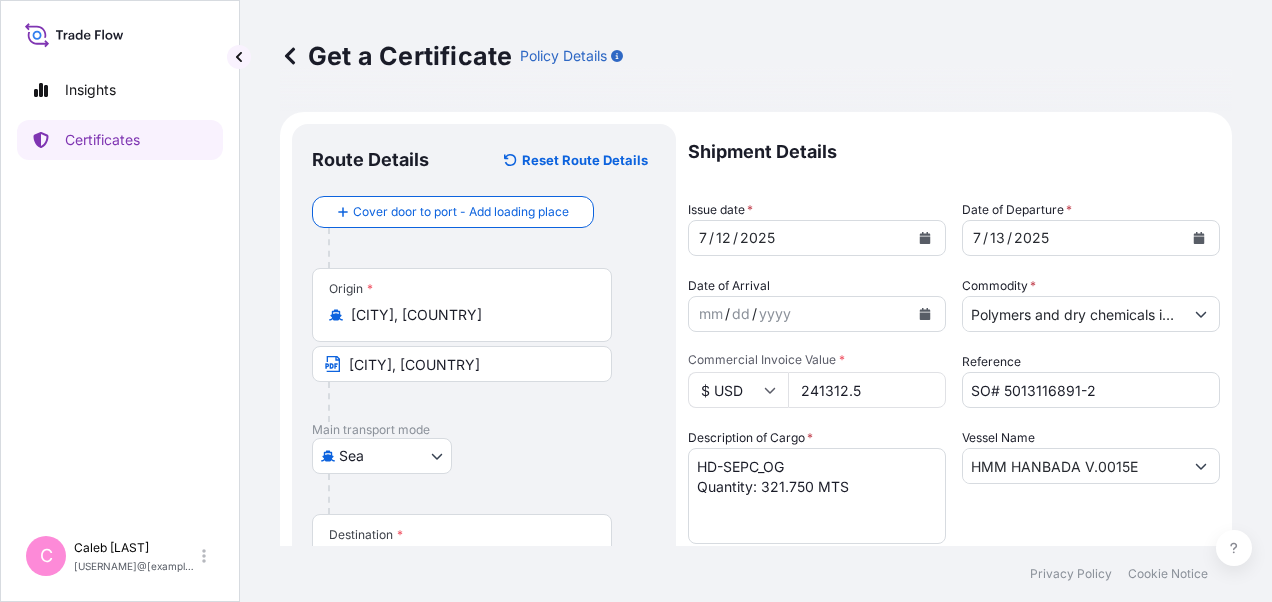 drag, startPoint x: 803, startPoint y: 390, endPoint x: 866, endPoint y: 389, distance: 63.007935 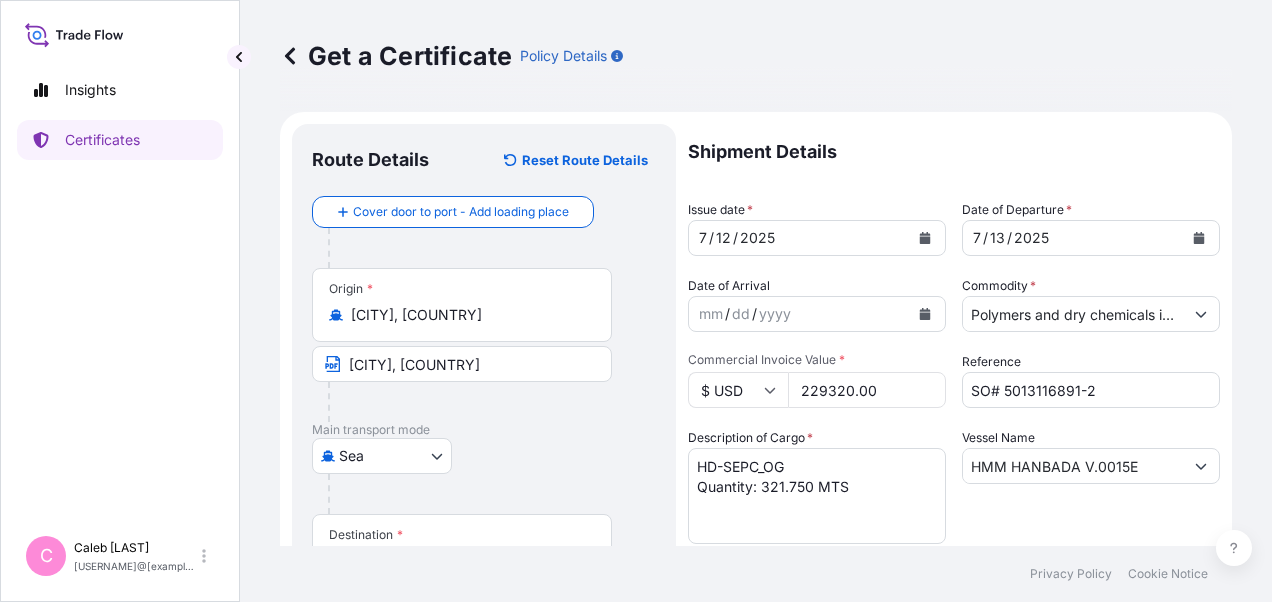 type on "229320.00" 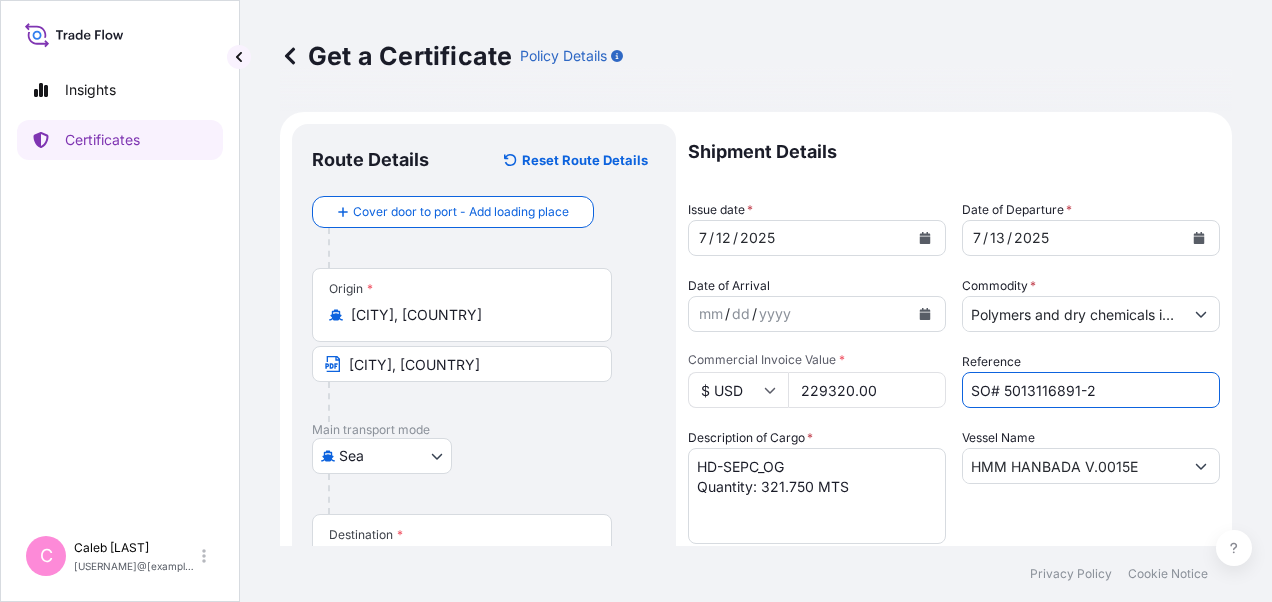 drag, startPoint x: 1096, startPoint y: 390, endPoint x: 997, endPoint y: 389, distance: 99.00505 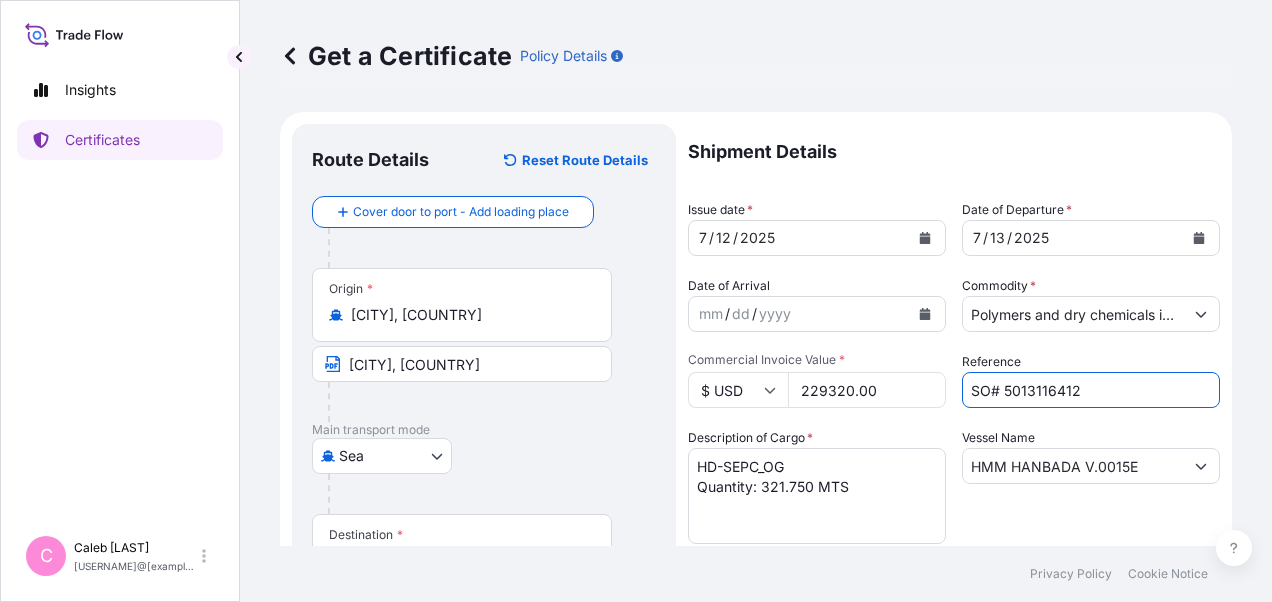 type on "SO# 5013116412" 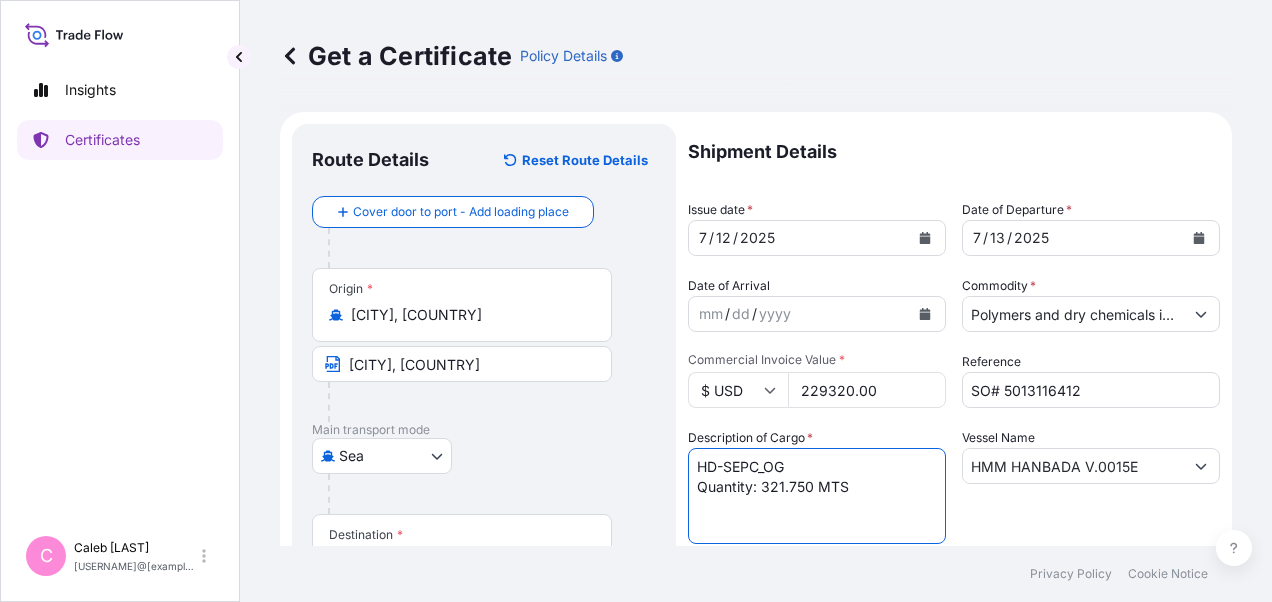 drag, startPoint x: 783, startPoint y: 468, endPoint x: 689, endPoint y: 463, distance: 94.13288 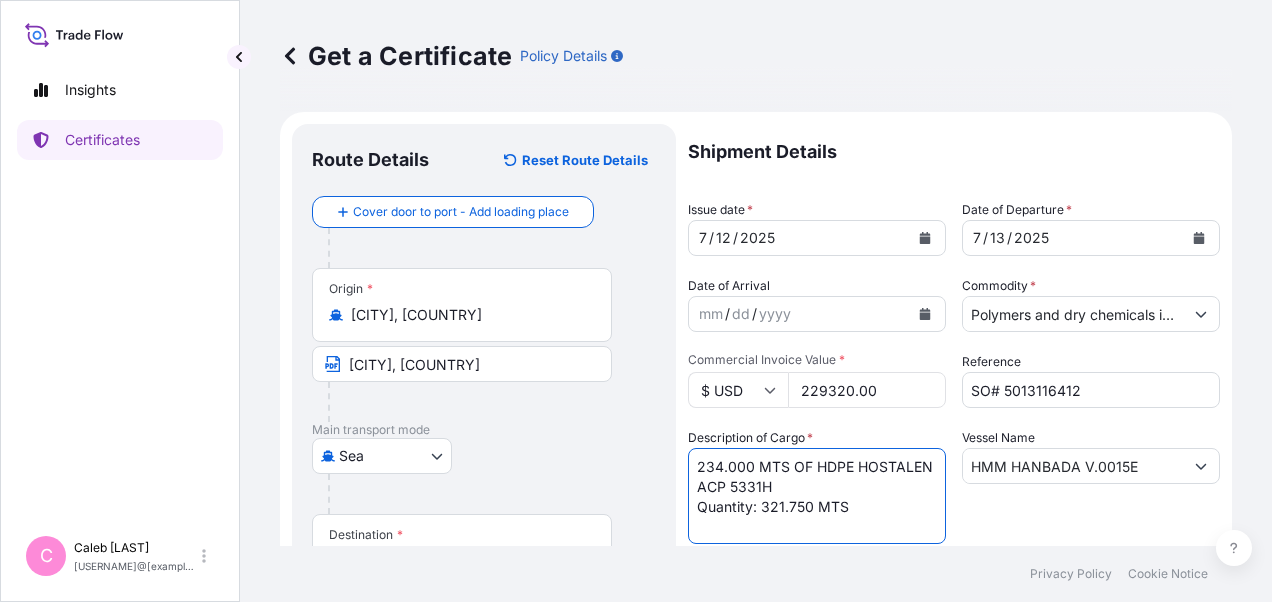 drag, startPoint x: 812, startPoint y: 462, endPoint x: 698, endPoint y: 463, distance: 114.00439 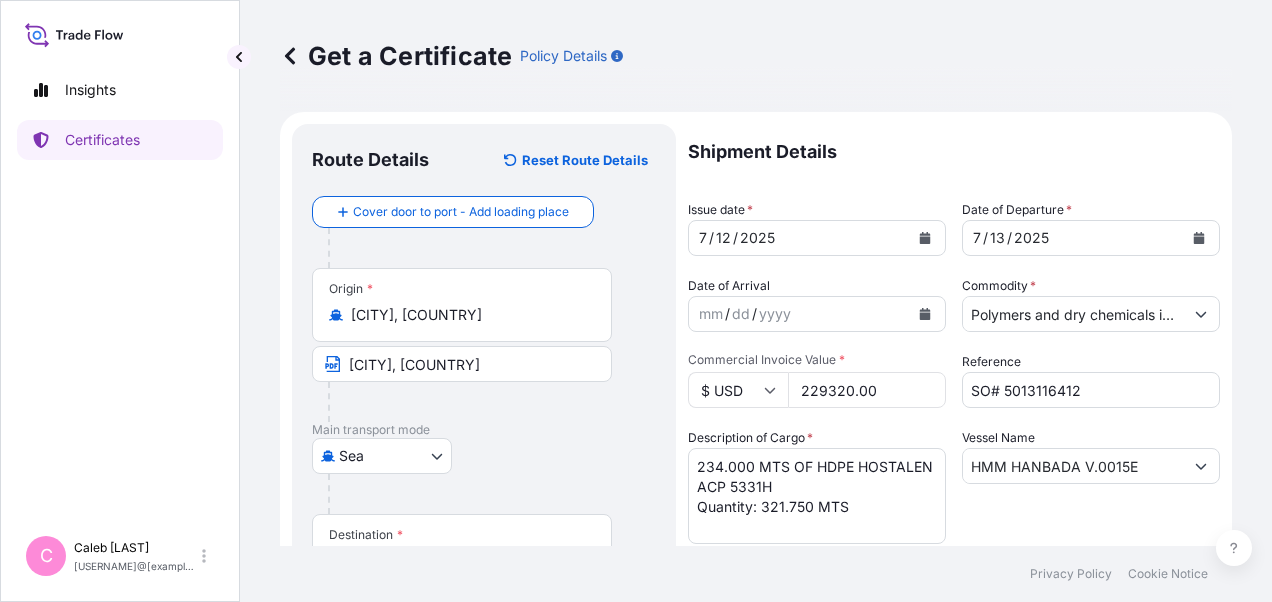 drag, startPoint x: 698, startPoint y: 463, endPoint x: 751, endPoint y: 470, distance: 53.460266 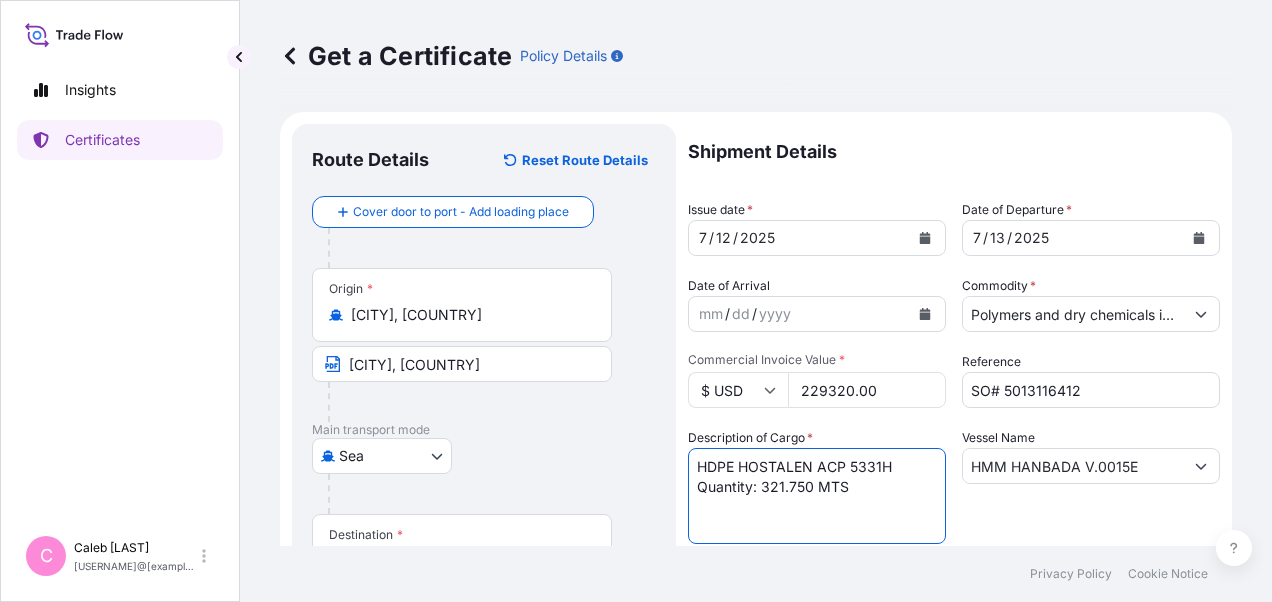 click on "HD-SEPC_OG
Quantity: 321.750 MTS" at bounding box center (817, 496) 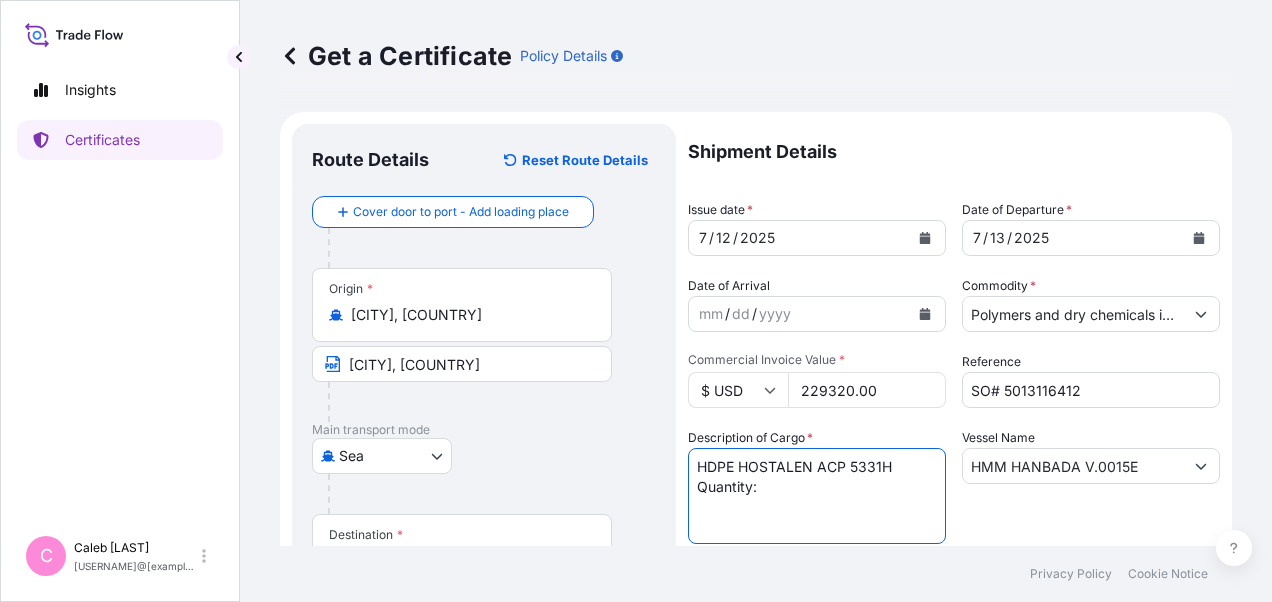 paste on "234.000 MTS OF" 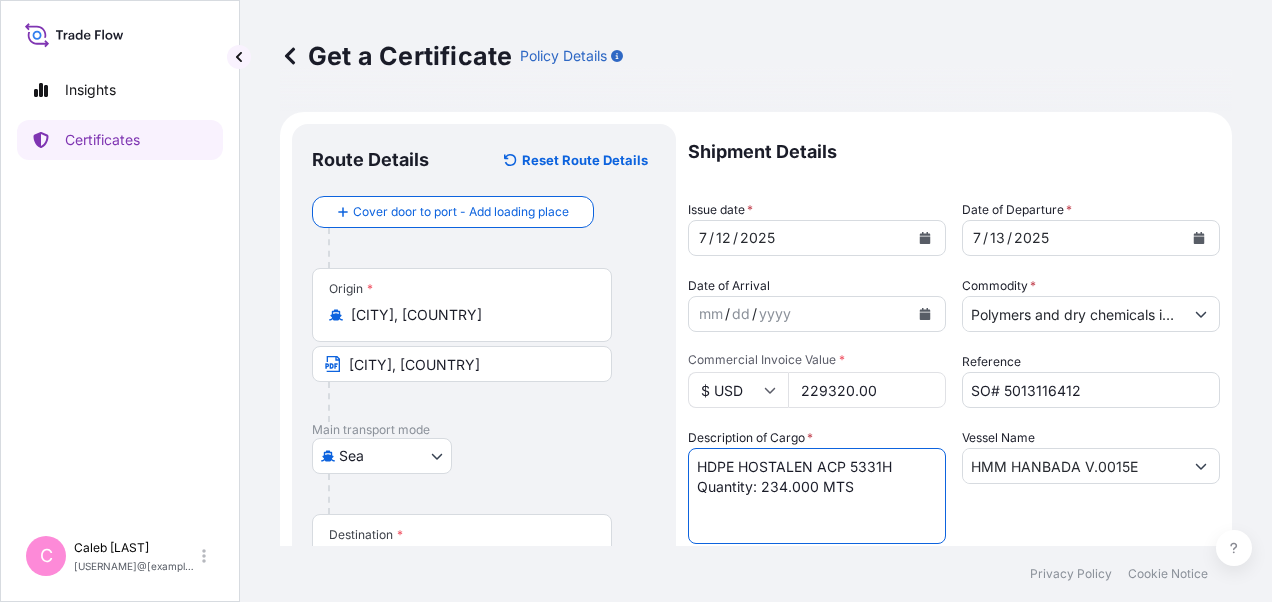 type on "HDPE HOSTALEN ACP 5331H
Quantity: 234.000 MTS" 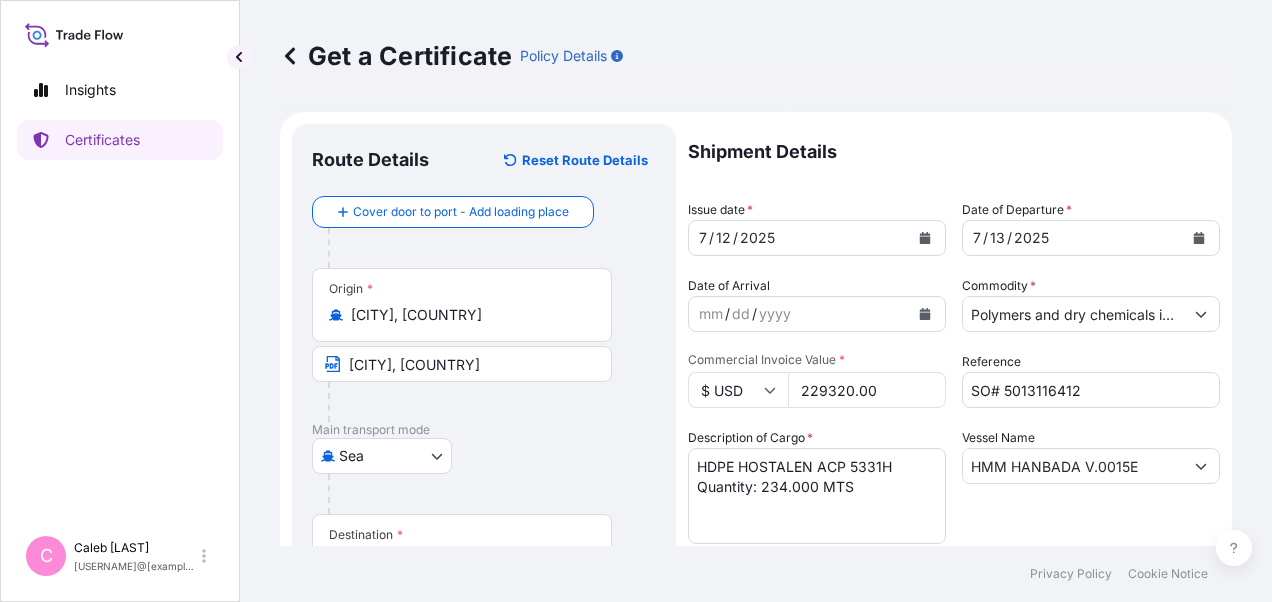 click on "Vessel Name HMM HANBADA V.0015E" at bounding box center (1091, 486) 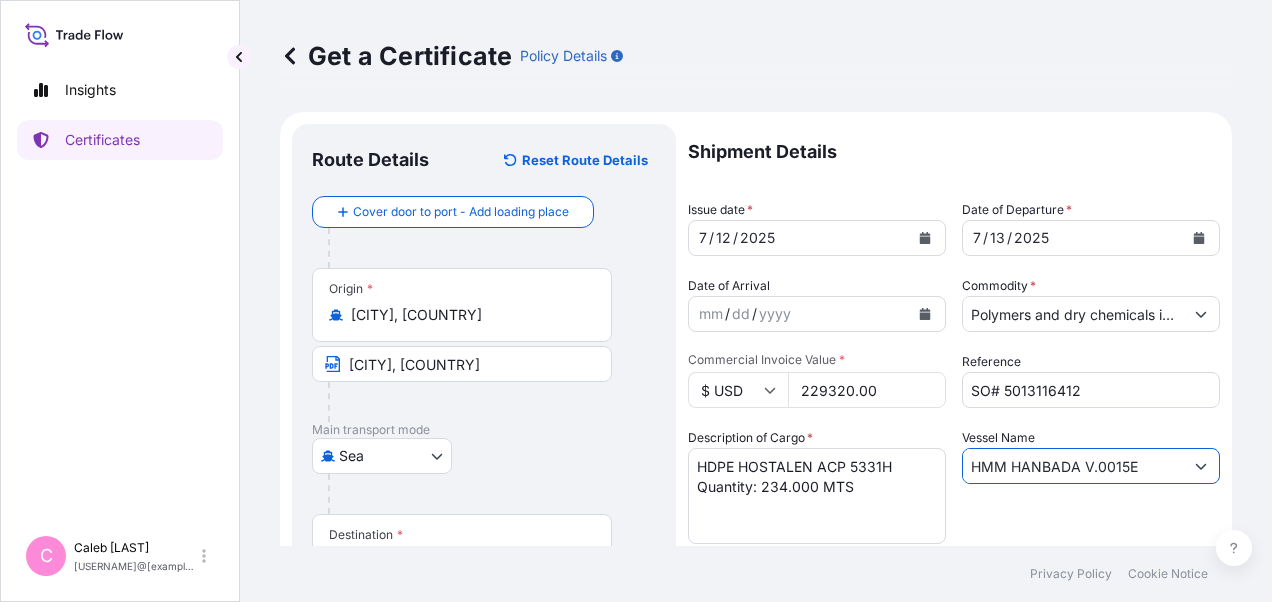 drag, startPoint x: 1143, startPoint y: 466, endPoint x: 931, endPoint y: 468, distance: 212.00943 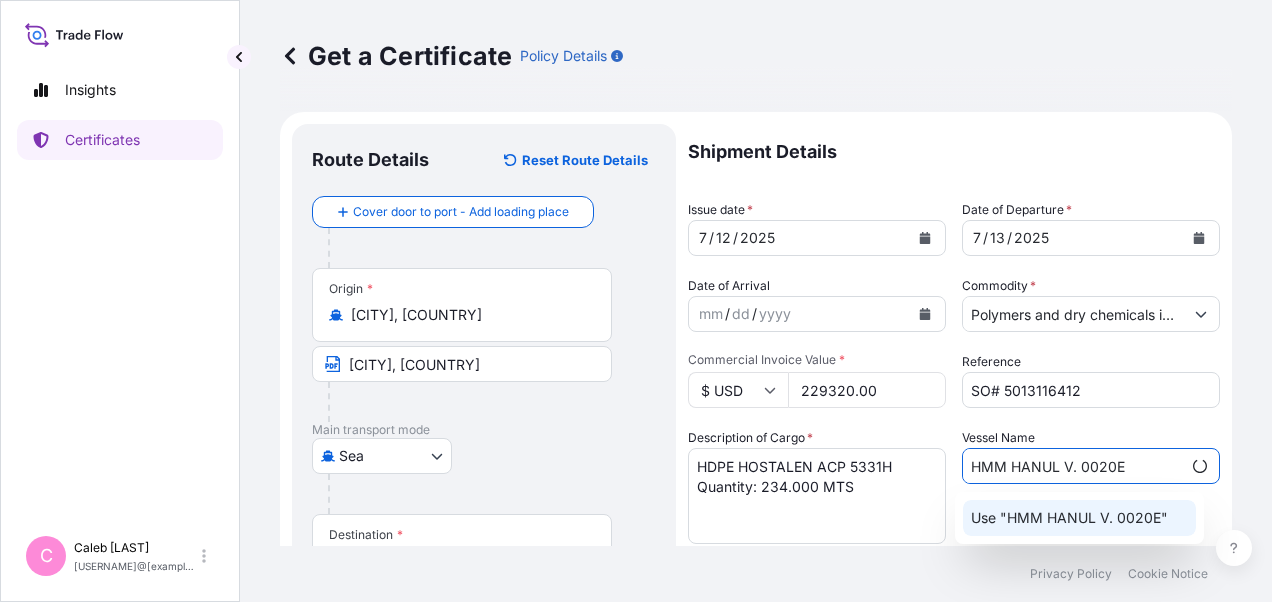 click on "Use "HMM HANUL V. 0020E"" 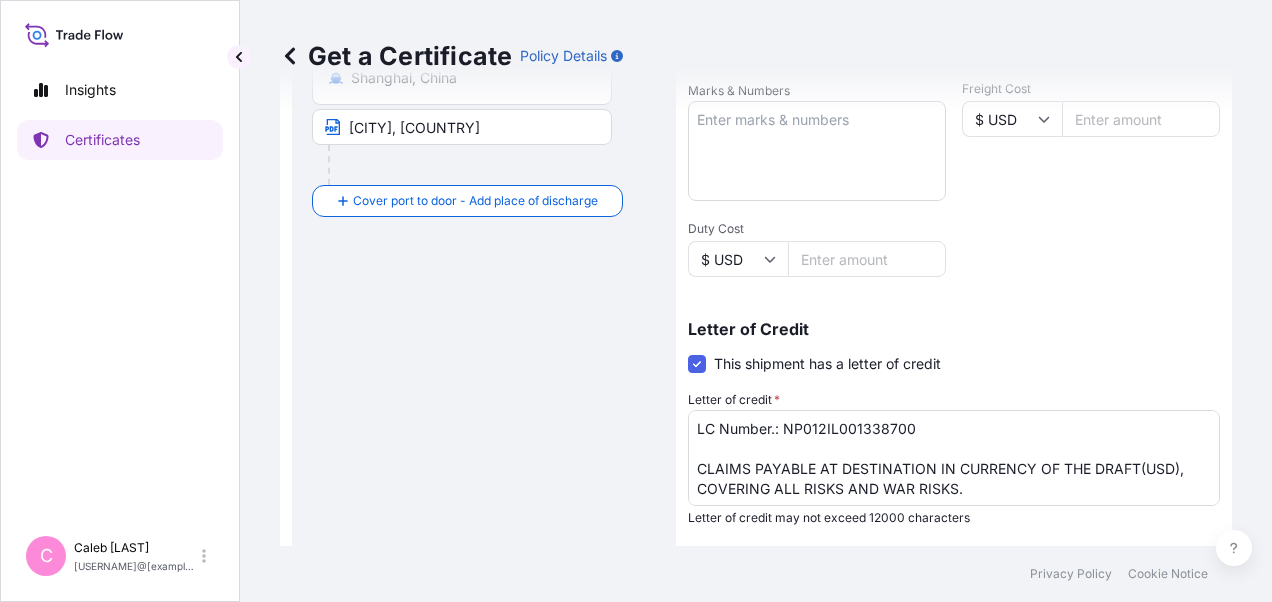 scroll, scrollTop: 600, scrollLeft: 0, axis: vertical 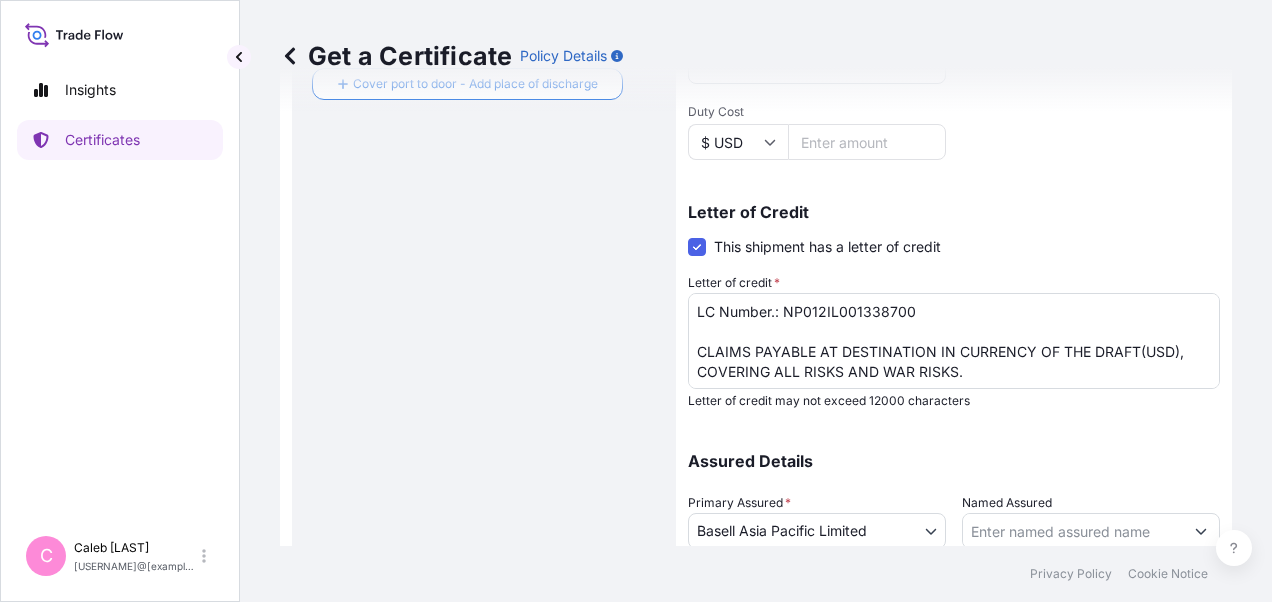 type on "HMM HANUL V. 0020E" 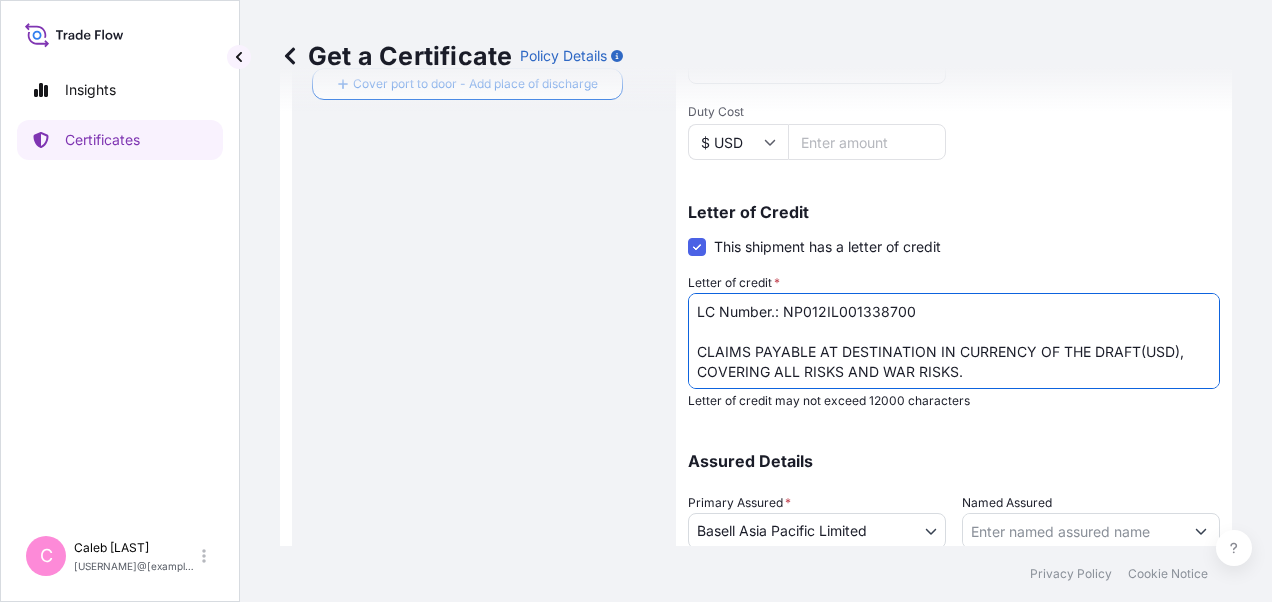 drag, startPoint x: 783, startPoint y: 310, endPoint x: 915, endPoint y: 309, distance: 132.00378 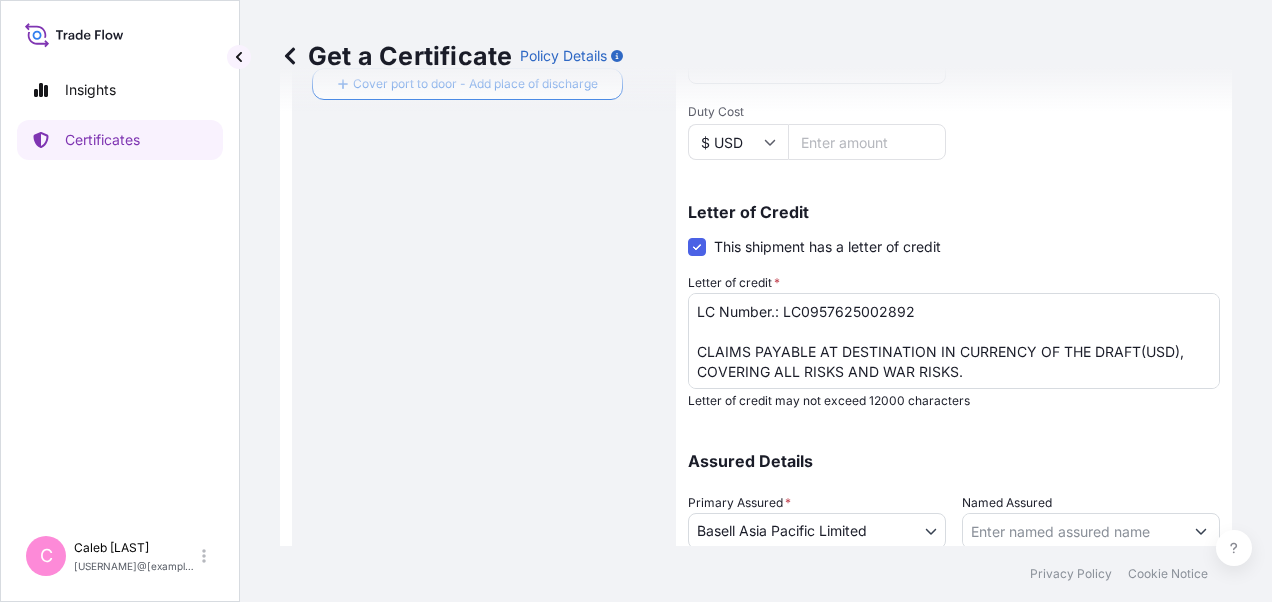 click on "Route Details Reset Route Details   Cover door to port - Add loading place Place of loading Road / Inland Road / Inland Origin * [CITY] [COUNTRY] [CITY], [COUNTRY] Main transport mode Sea Air Road Sea Destination * [CITY], [COUNTRY] [CITY],[COUNTRY] Cover port to door - Add place of discharge Road / Inland Road / Inland Place of Discharge" at bounding box center (484, 104) 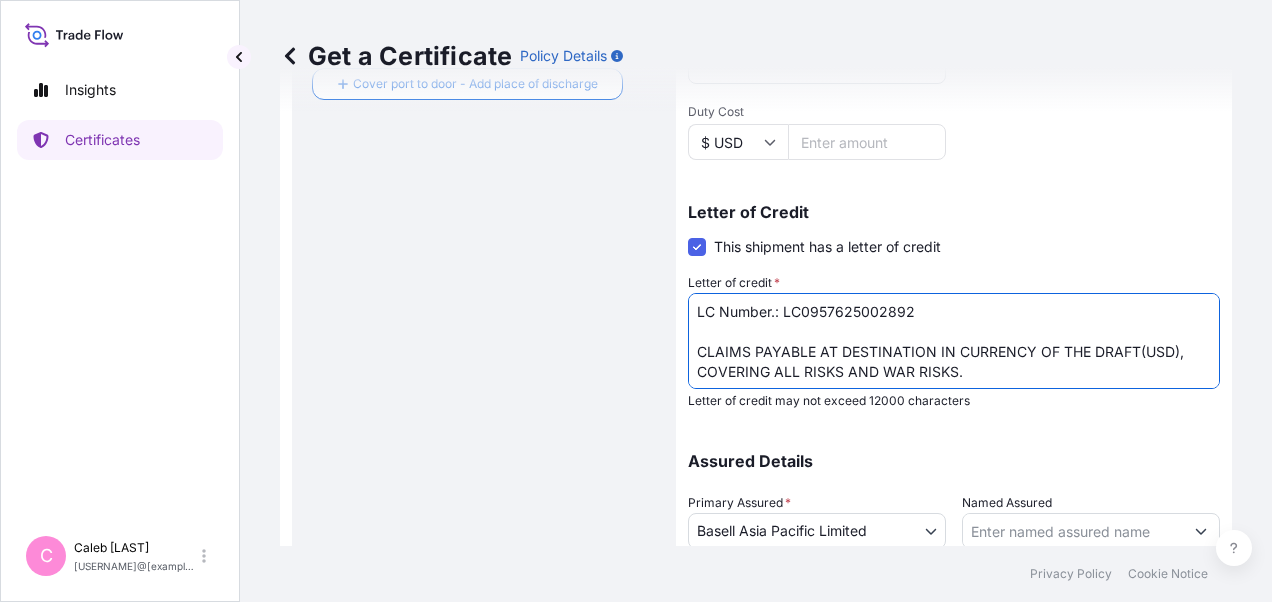 drag, startPoint x: 696, startPoint y: 348, endPoint x: 968, endPoint y: 373, distance: 273.14648 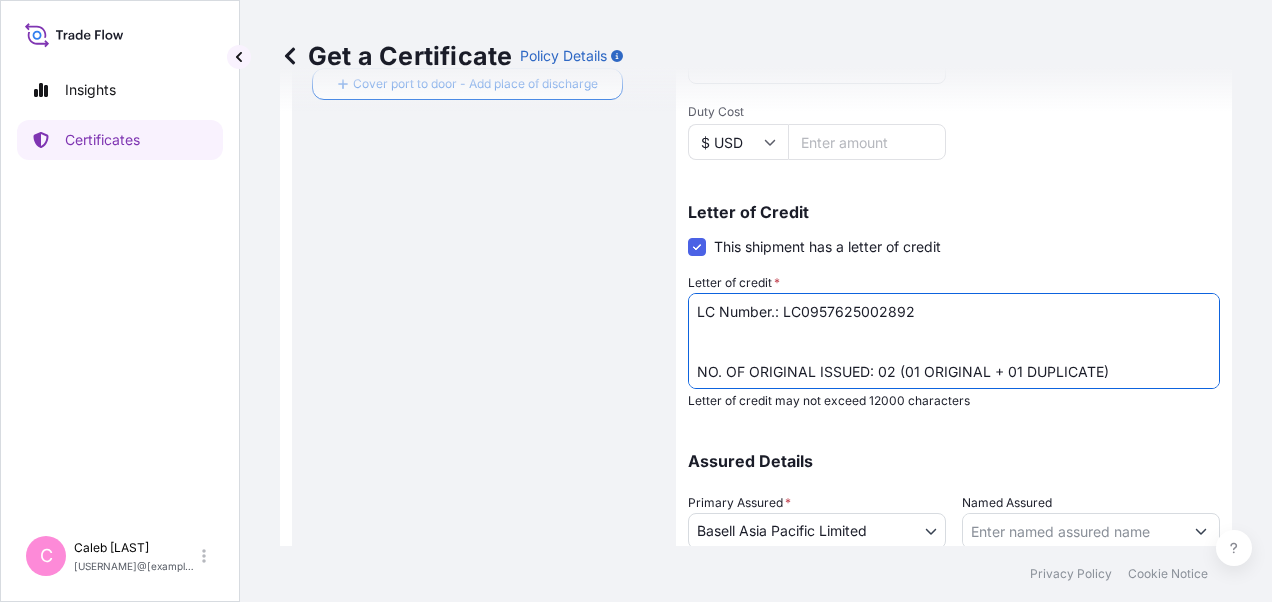 paste on "CLAIMS PAYABLE IN CHINA IN THE
SAME CURRENCY OF THE DRAFT, COVERING ALL RISKS(ICC), WAR RISKS
AND STRIKES INSURANCE, AND INDICATING THE SETTLING AGENT IN
CHINA WITH NAME, ADDRESS, TEL. AND FAX. NO." 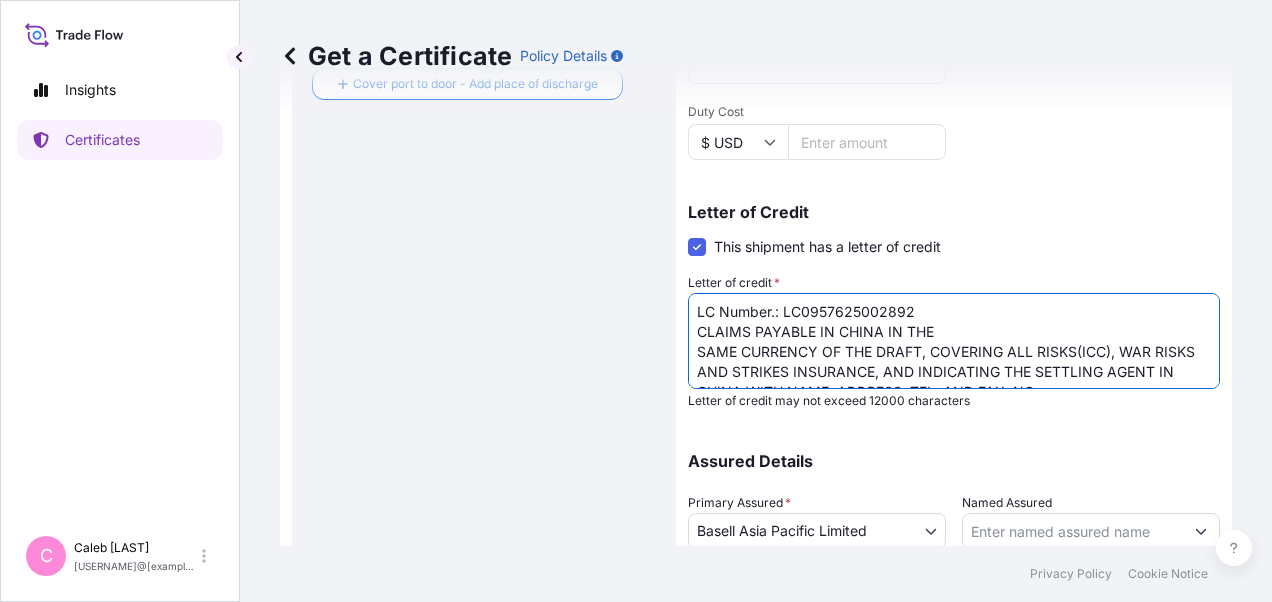 scroll, scrollTop: 31, scrollLeft: 0, axis: vertical 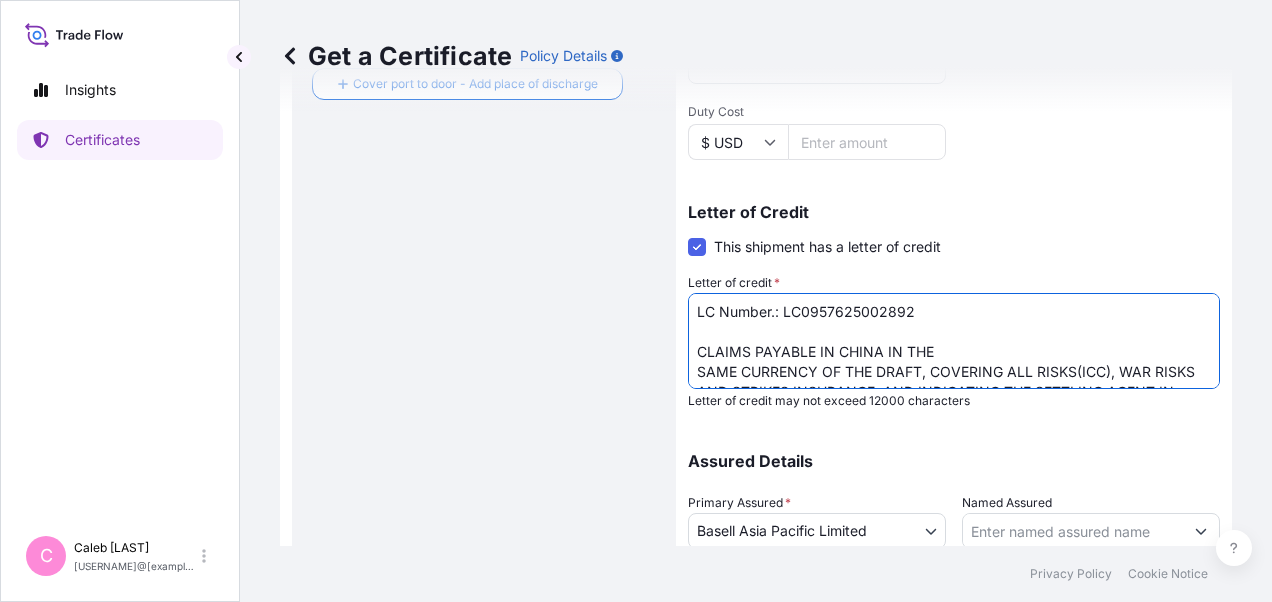 click on "LC Number.: NP012IL001338700
CLAIMS PAYABLE AT DESTINATION IN CURRENCY OF THE DRAFT(USD), COVERING ALL RISKS AND WAR RISKS.
NO. OF ORIGINAL ISSUED: 02 (01 ORIGINAL + 01 DUPLICATE)" at bounding box center (954, 341) 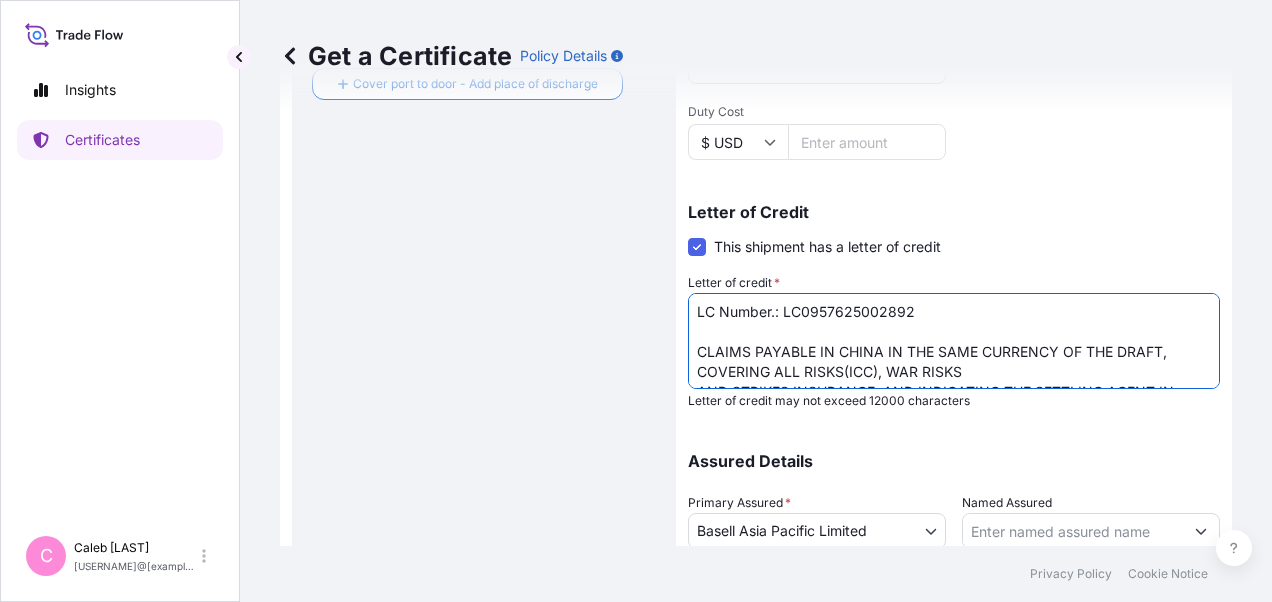 click on "LC Number.: NP012IL001338700
CLAIMS PAYABLE AT DESTINATION IN CURRENCY OF THE DRAFT(USD), COVERING ALL RISKS AND WAR RISKS.
NO. OF ORIGINAL ISSUED: 02 (01 ORIGINAL + 01 DUPLICATE)" at bounding box center [954, 341] 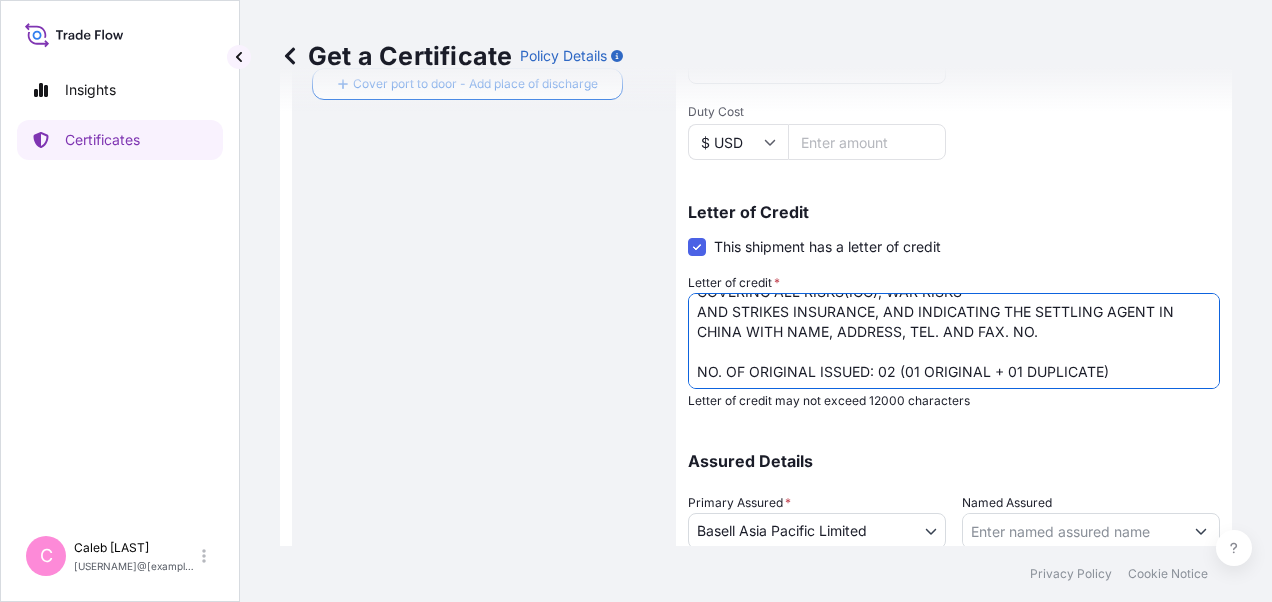 scroll, scrollTop: 40, scrollLeft: 0, axis: vertical 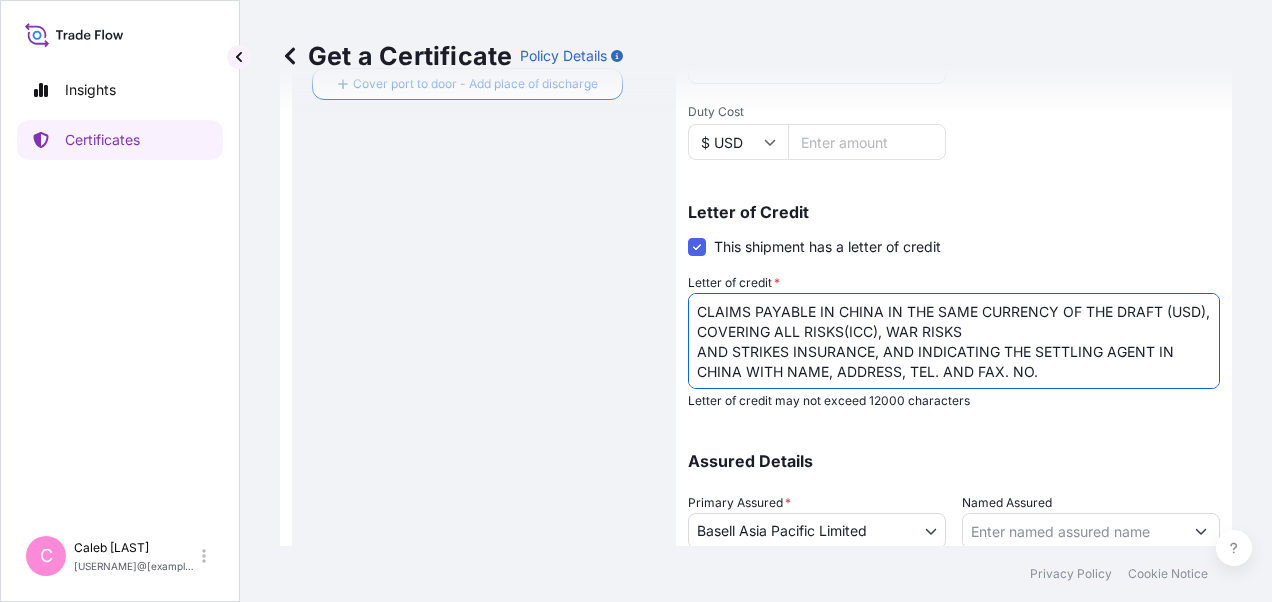 drag, startPoint x: 698, startPoint y: 353, endPoint x: 724, endPoint y: 350, distance: 26.172504 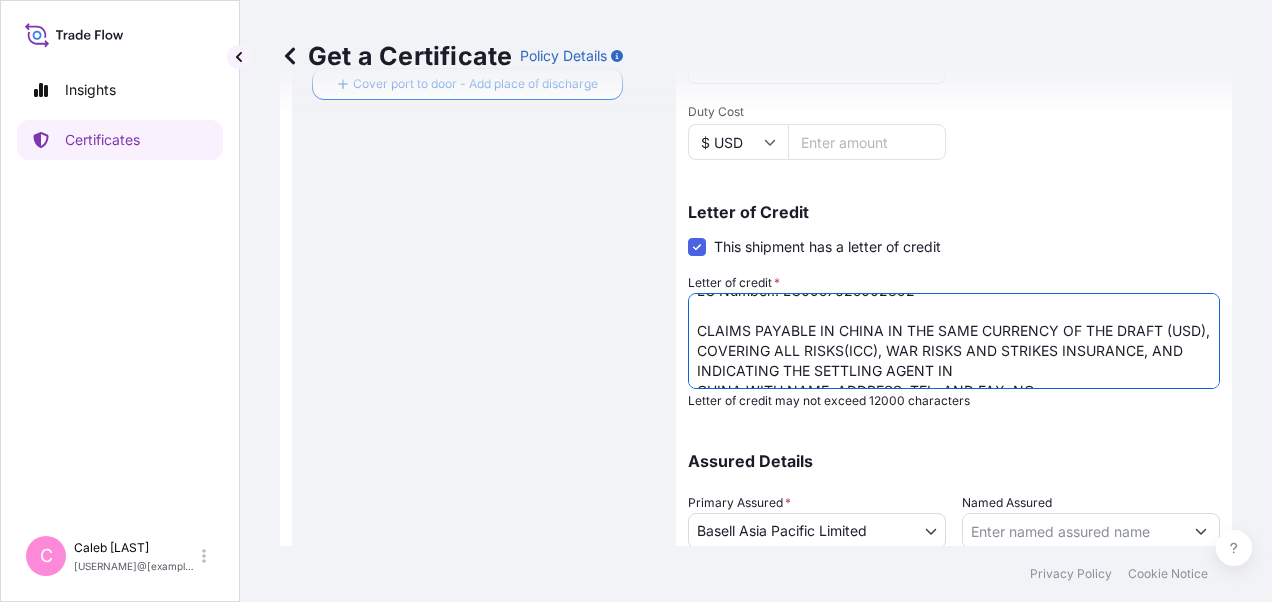 scroll, scrollTop: 20, scrollLeft: 0, axis: vertical 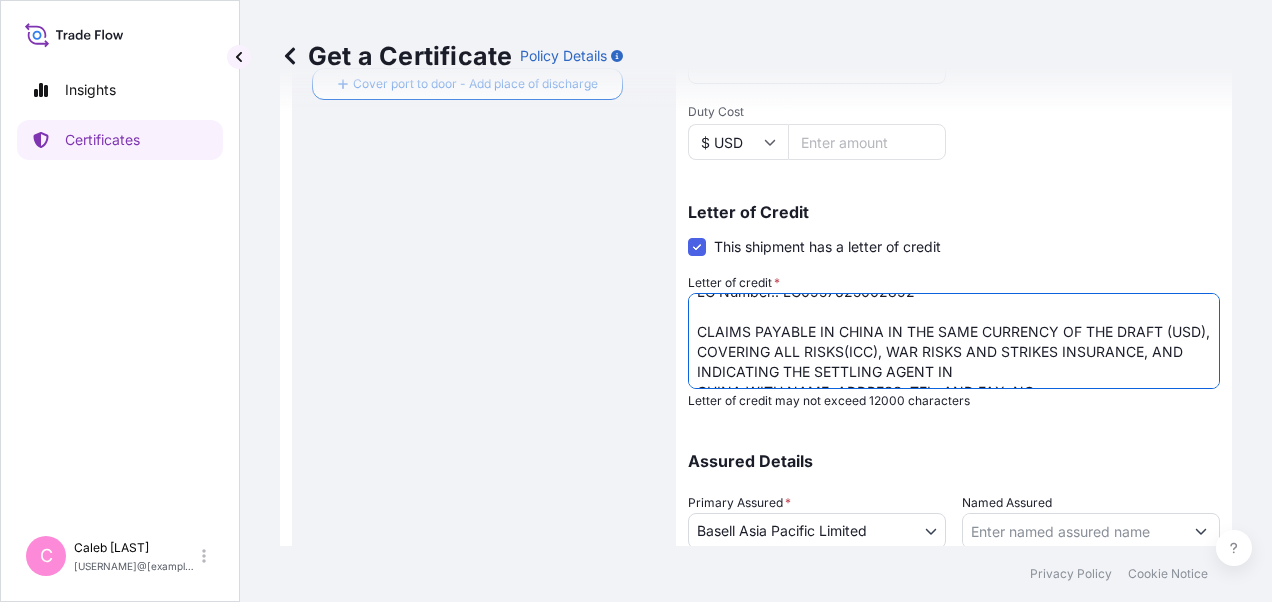 click on "LC Number.: NP012IL001338700
CLAIMS PAYABLE AT DESTINATION IN CURRENCY OF THE DRAFT(USD), COVERING ALL RISKS AND WAR RISKS.
NO. OF ORIGINAL ISSUED: 02 (01 ORIGINAL + 01 DUPLICATE)" at bounding box center (954, 341) 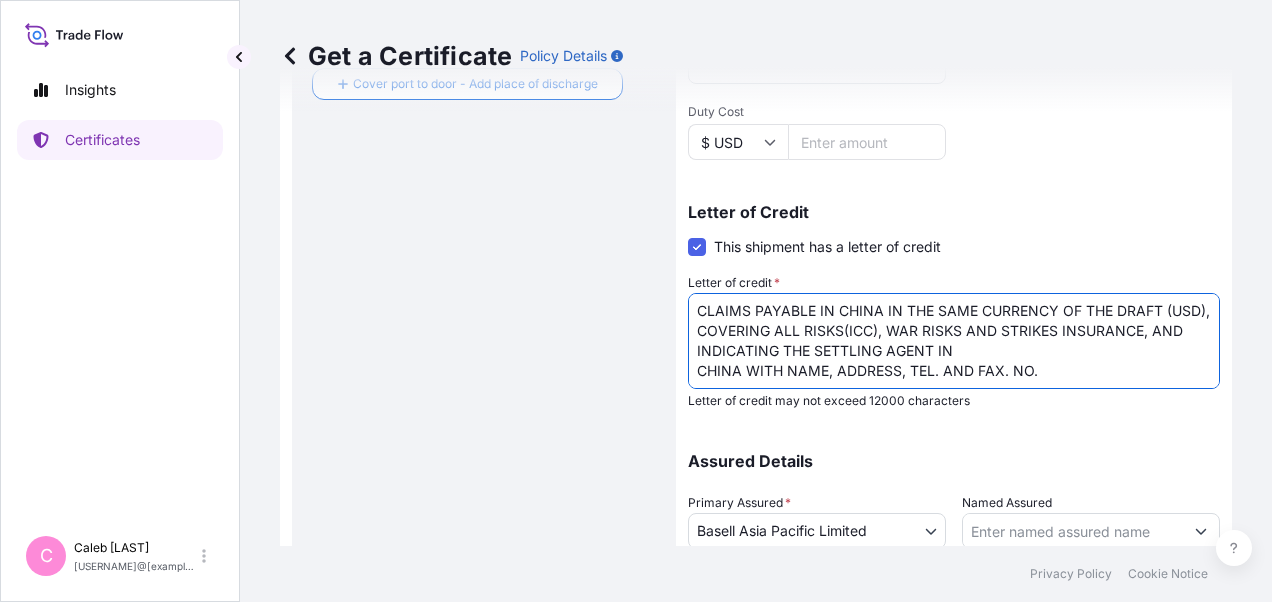 scroll, scrollTop: 60, scrollLeft: 0, axis: vertical 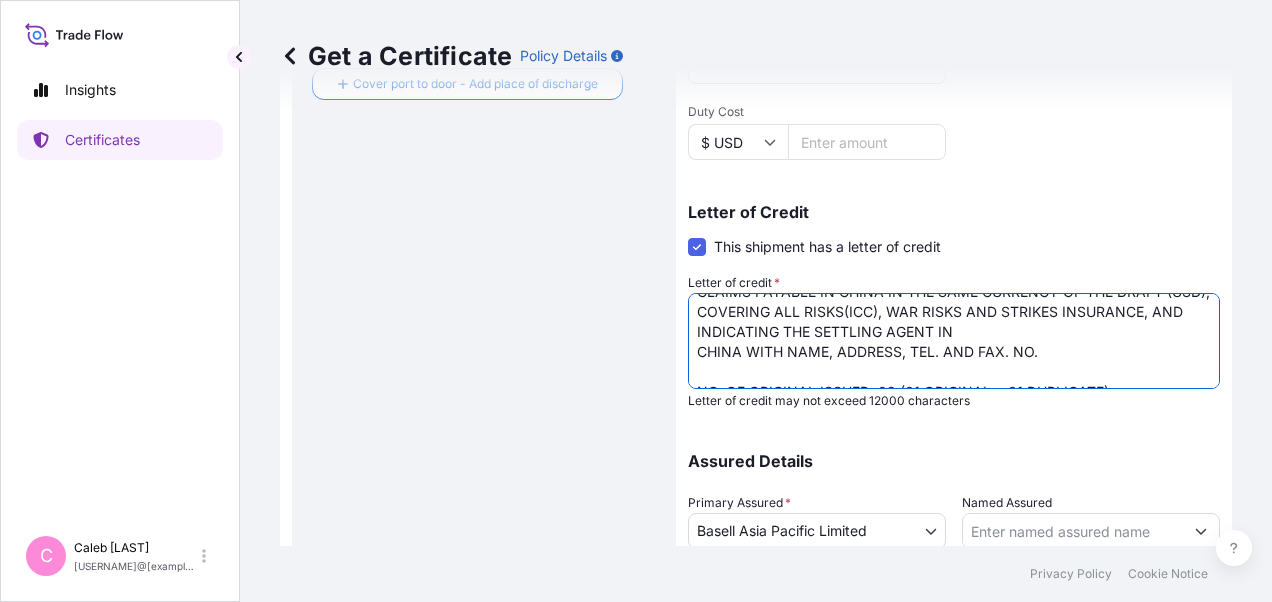 drag, startPoint x: 904, startPoint y: 326, endPoint x: 821, endPoint y: 324, distance: 83.02409 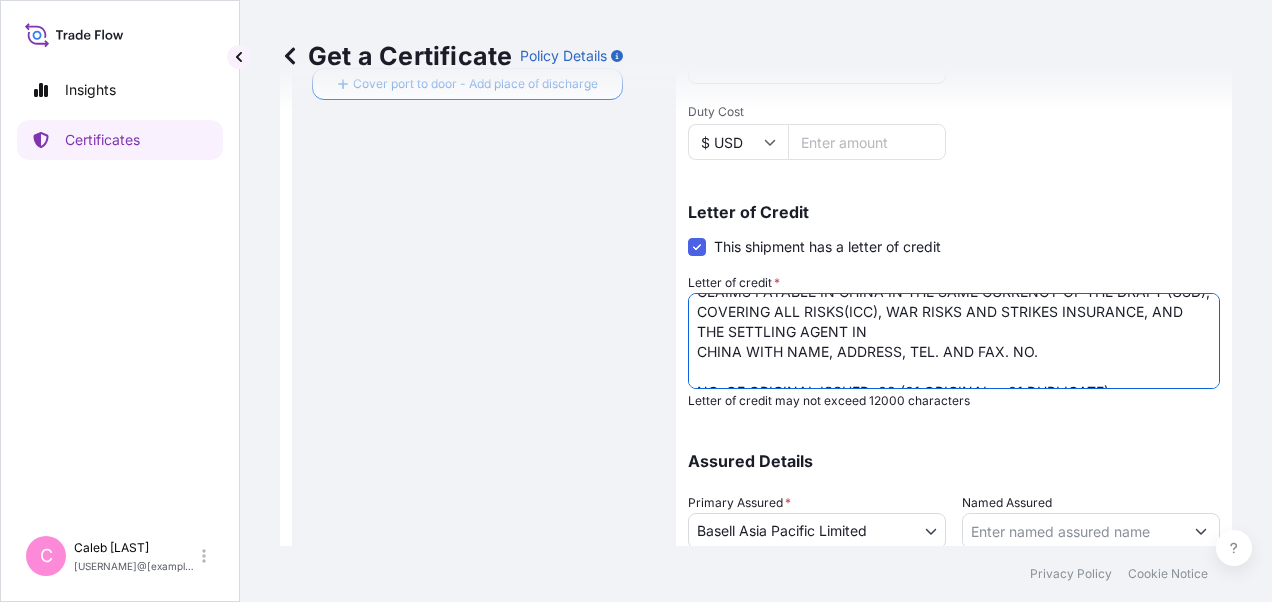 click on "LC Number.: NP012IL001338700
CLAIMS PAYABLE AT DESTINATION IN CURRENCY OF THE DRAFT(USD), COVERING ALL RISKS AND WAR RISKS.
NO. OF ORIGINAL ISSUED: 02 (01 ORIGINAL + 01 DUPLICATE)" at bounding box center [954, 341] 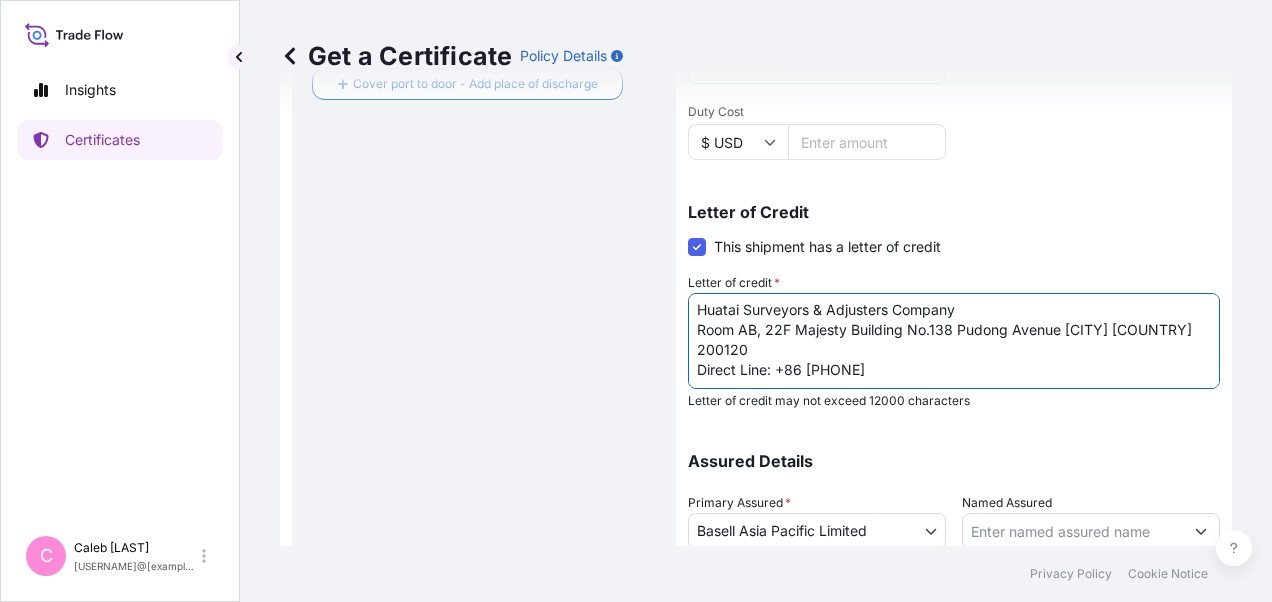 scroll, scrollTop: 40, scrollLeft: 0, axis: vertical 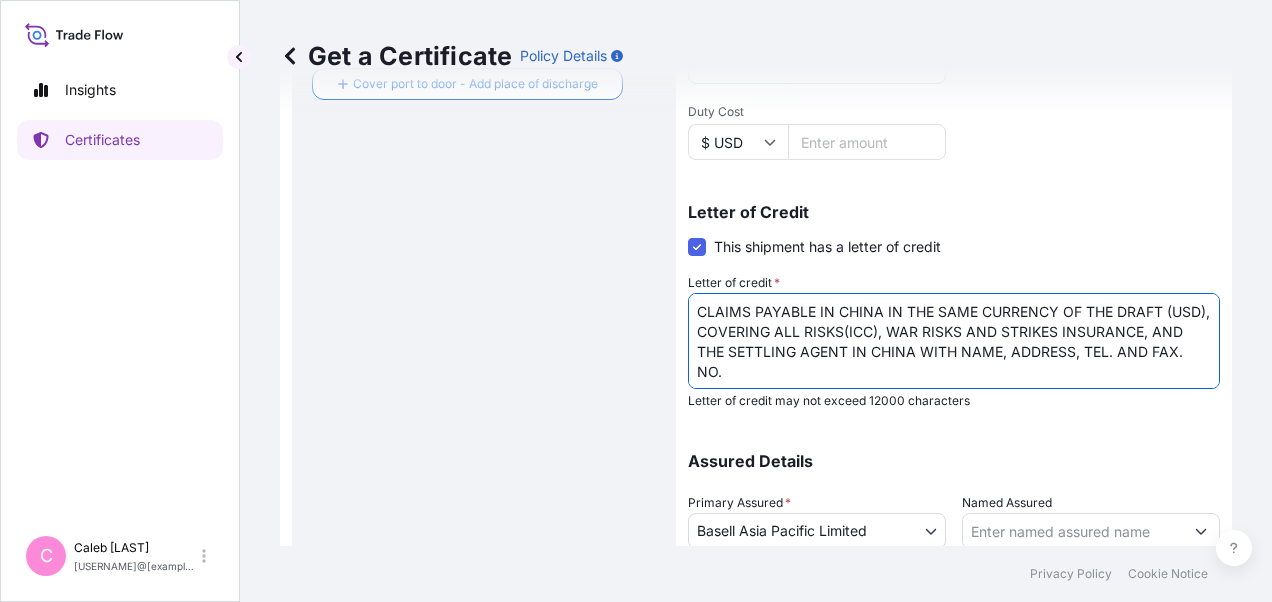 click on "LC Number.: NP012IL001338700
CLAIMS PAYABLE AT DESTINATION IN CURRENCY OF THE DRAFT(USD), COVERING ALL RISKS AND WAR RISKS.
NO. OF ORIGINAL ISSUED: 02 (01 ORIGINAL + 01 DUPLICATE)" at bounding box center [954, 341] 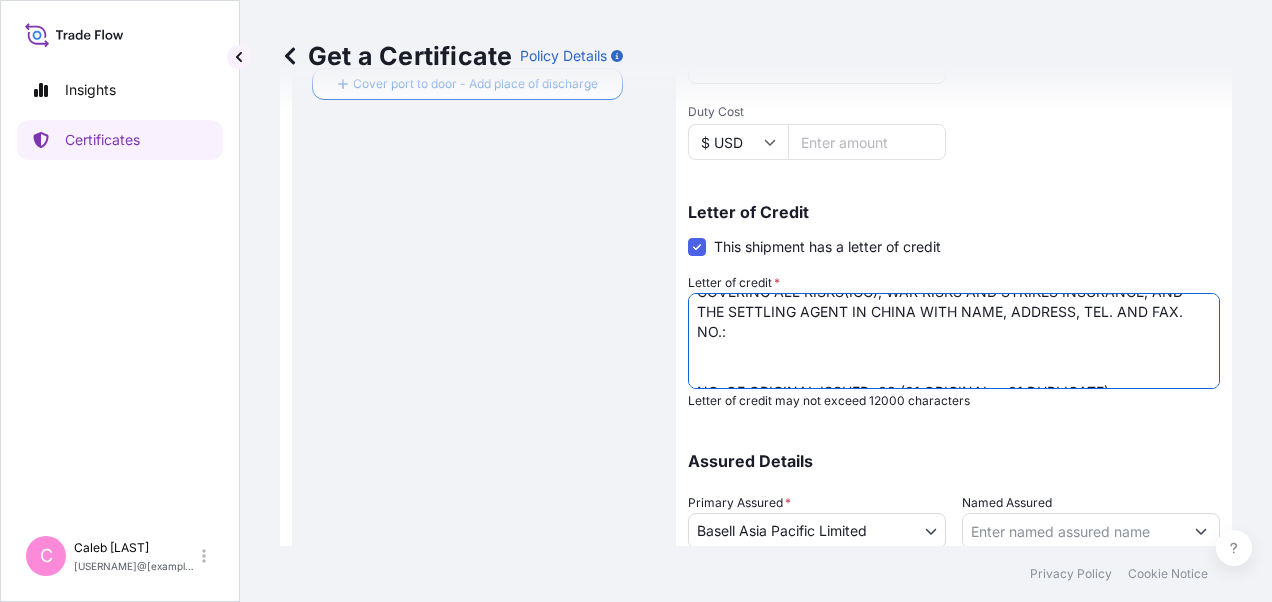 scroll, scrollTop: 100, scrollLeft: 0, axis: vertical 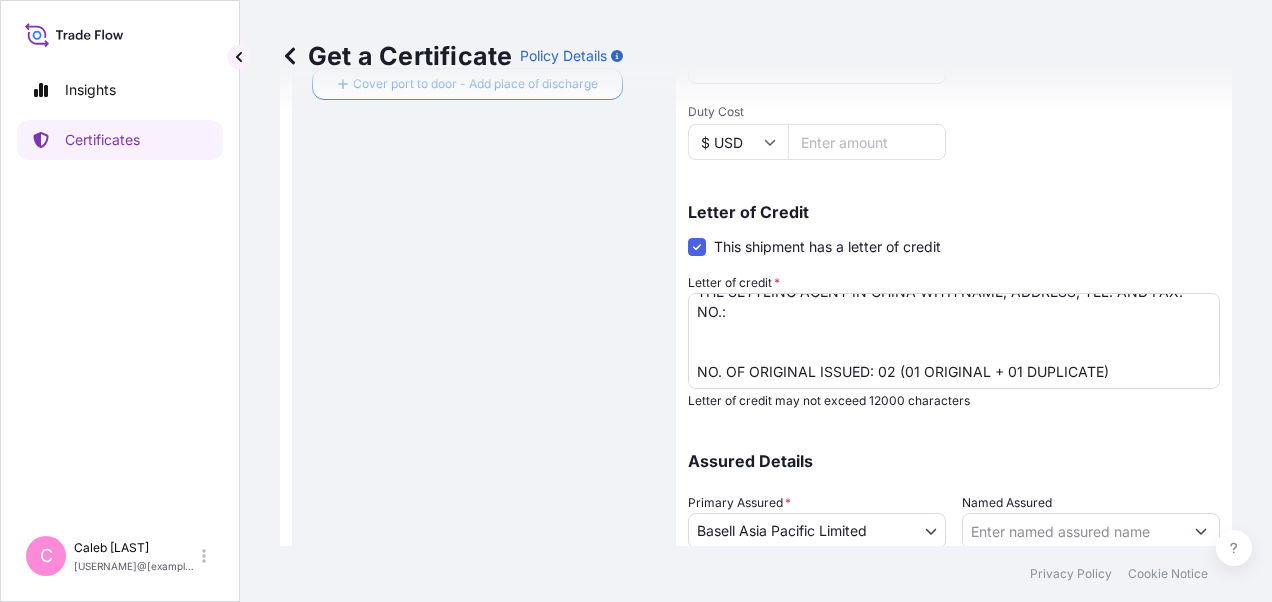 click on "Get a Certificate Policy Details Route Details Reset Route Details   Cover door to port - Add loading place Place of loading Road / Inland Road / Inland Origin * [CITY] [COUNTRY] JUBAIL, [COUNTRY] Main transport mode Sea Air Road Sea Destination * [CITY], [COUNTRY] SHANGHAI, [COUNTRY] Cover port to door - Add place of discharge Road / Inland Road / Inland Place of Discharge Shipment Details Issue date * 7 / 12 / 2025 Date of Departure * 7 / 13 / 2025 Date of Arrival mm / dd / yyyy Commodity * Polymers and dry chemicals in bulk Packing Category Commercial Invoice Value    * $ USD 229320.00 Reference SO# 5013116412 Description of Cargo * HD-SEPC_OG
Quantity: 321.750 MTS Vessel Name HMM HANUL V. 0020E Marks & Numbers Freight Cost   $ USD Duty Cost   $ USD Letter of Credit This shipment has a letter of credit Letter of credit * LC Number.: NP012IL001338700
CLAIMS PAYABLE AT DESTINATION IN CURRENCY OF THE DRAFT(USD), COVERING ALL RISKS AND WAR RISKS.
NO. OF ORIGINAL ISSUED: 02 (01 ORIGINAL + 01 DUPLICATE) *" at bounding box center (756, 273) 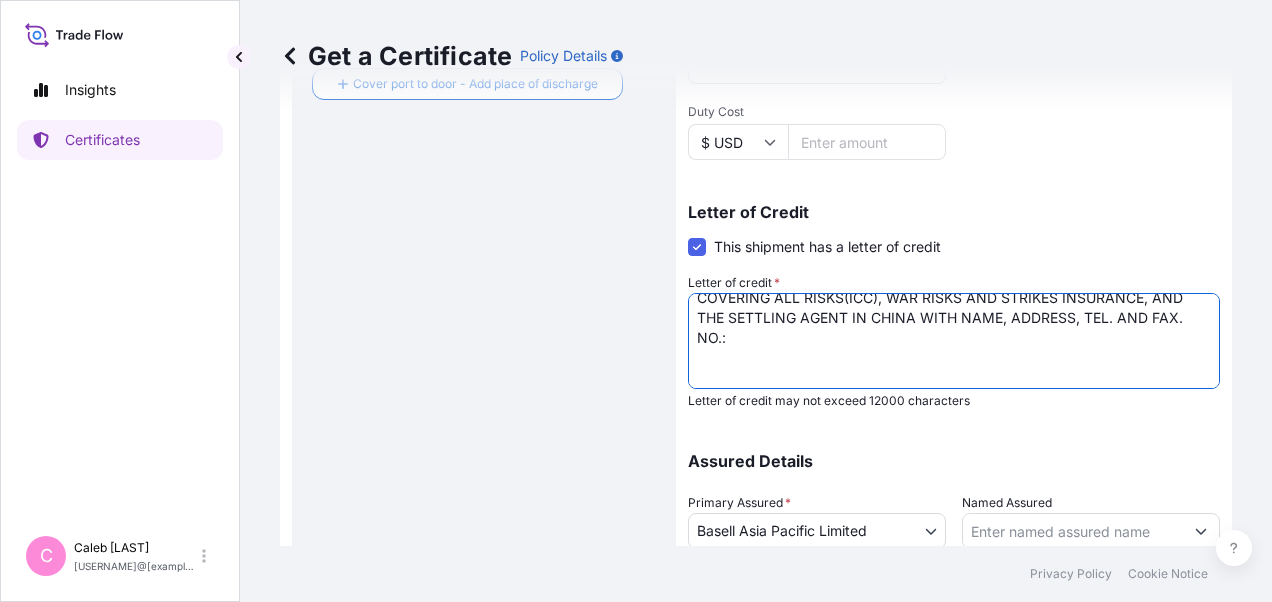 scroll, scrollTop: 60, scrollLeft: 0, axis: vertical 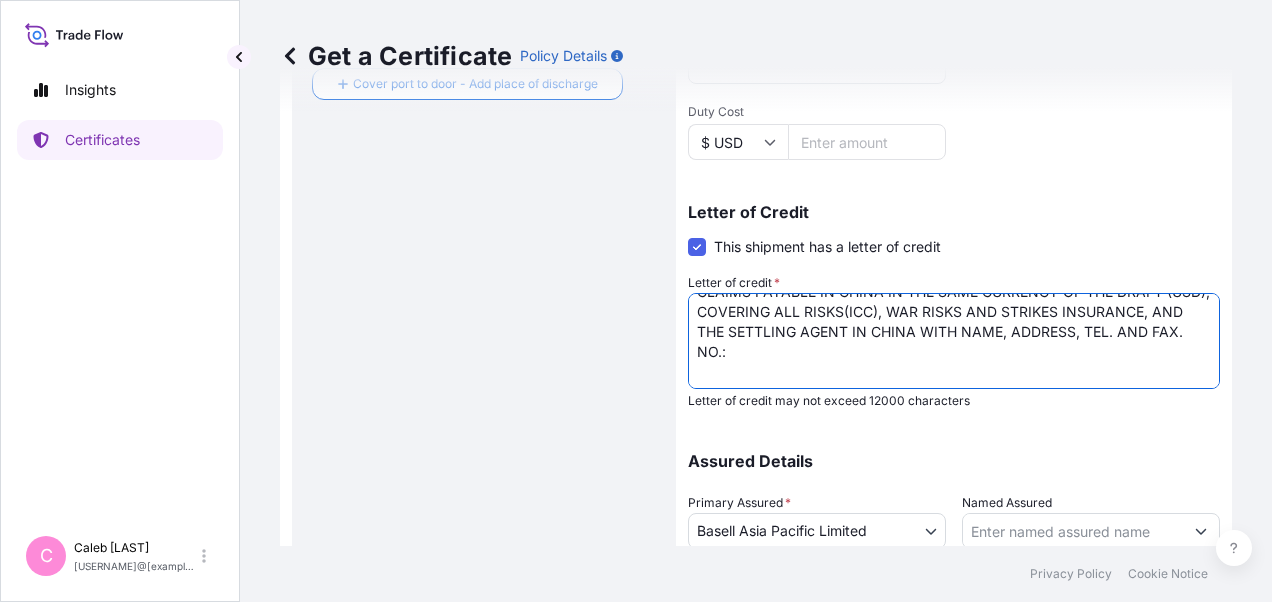 click on "LC Number.: NP012IL001338700
CLAIMS PAYABLE AT DESTINATION IN CURRENCY OF THE DRAFT(USD), COVERING ALL RISKS AND WAR RISKS.
NO. OF ORIGINAL ISSUED: 02 (01 ORIGINAL + 01 DUPLICATE)" at bounding box center (954, 341) 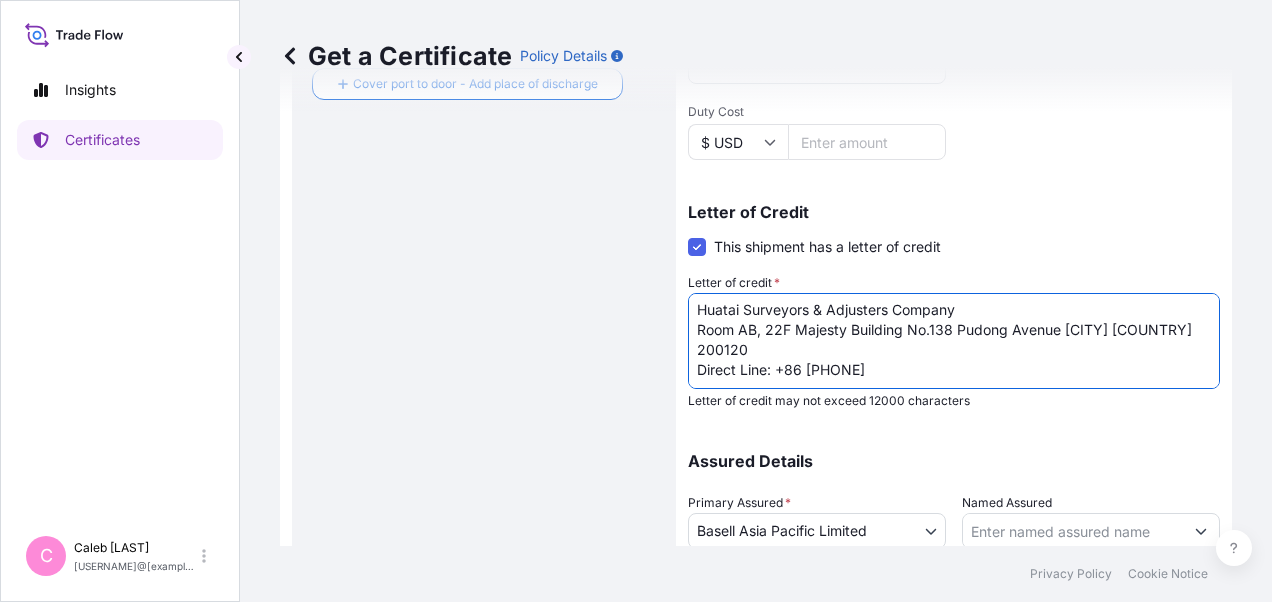 scroll, scrollTop: 111, scrollLeft: 0, axis: vertical 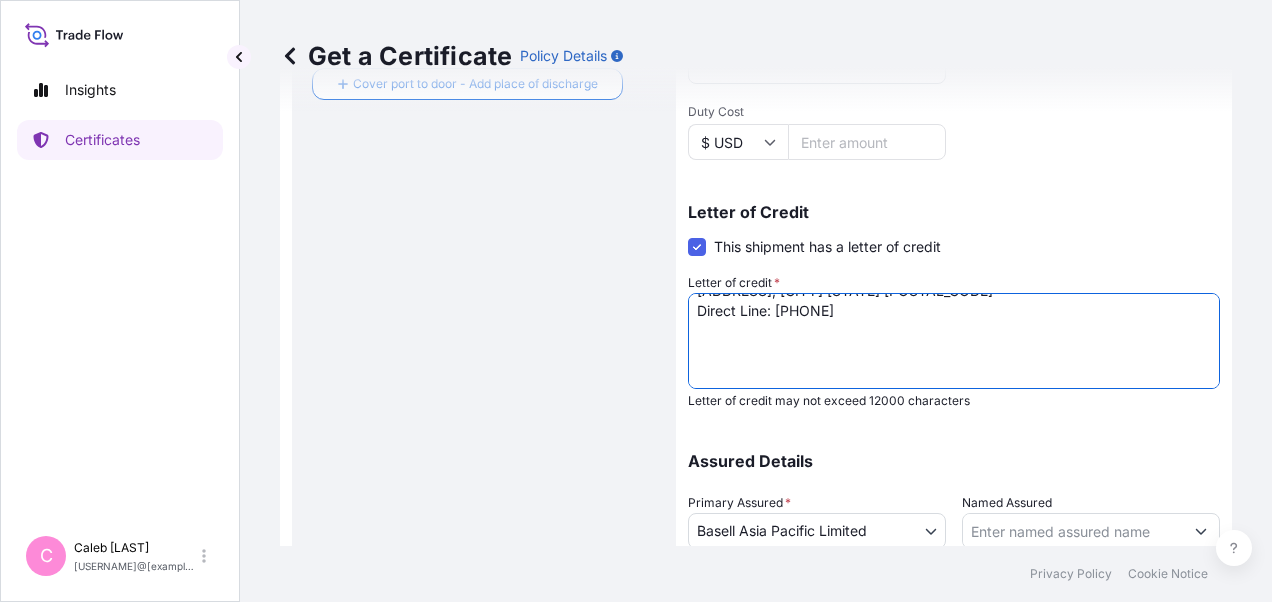 paste on "FAX. NO.:" 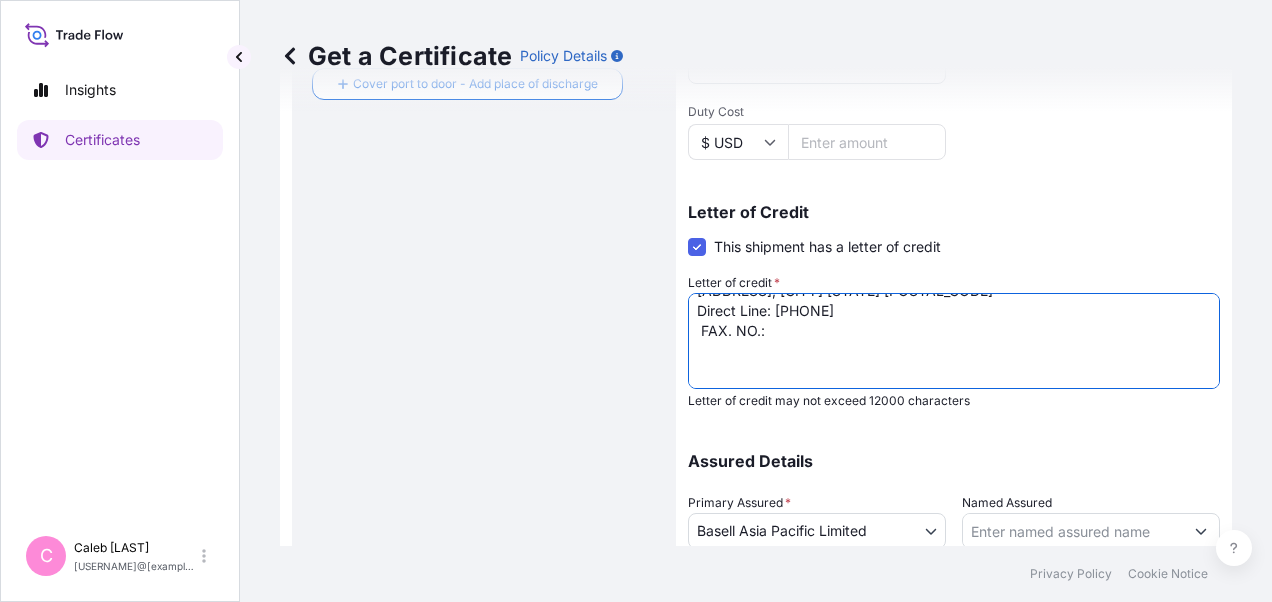 click on "LC Number.: NP012IL001338700
CLAIMS PAYABLE AT DESTINATION IN CURRENCY OF THE DRAFT(USD), COVERING ALL RISKS AND WAR RISKS.
NO. OF ORIGINAL ISSUED: 02 (01 ORIGINAL + 01 DUPLICATE)" at bounding box center (954, 341) 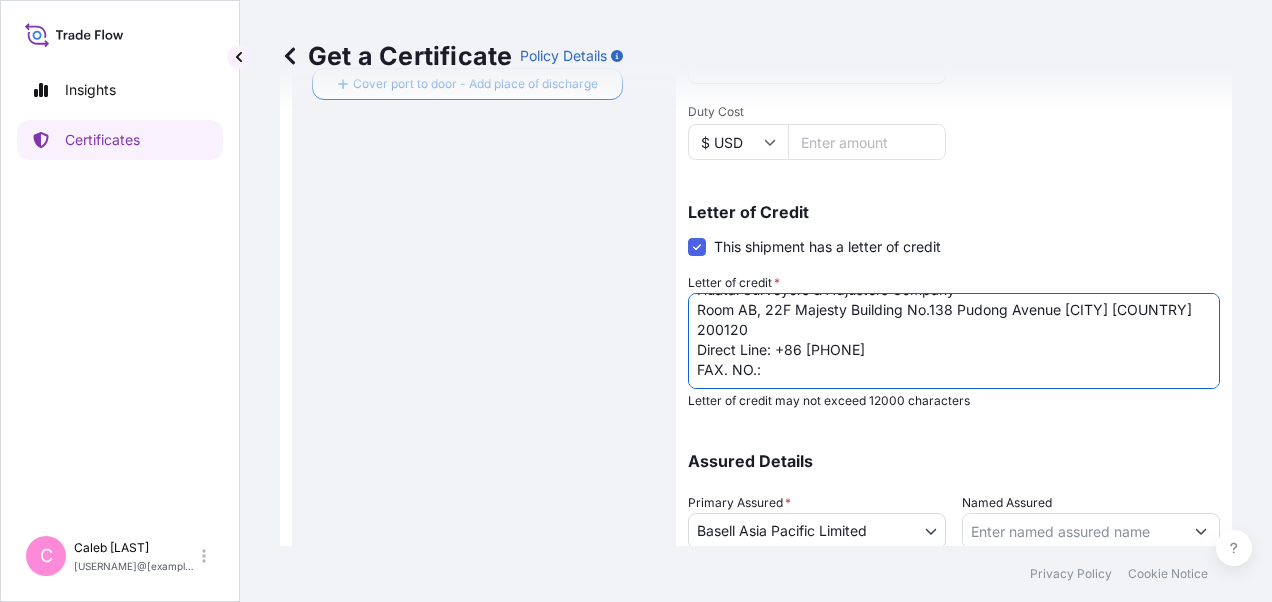 click on "LC Number.: NP012IL001338700
CLAIMS PAYABLE AT DESTINATION IN CURRENCY OF THE DRAFT(USD), COVERING ALL RISKS AND WAR RISKS.
NO. OF ORIGINAL ISSUED: 02 (01 ORIGINAL + 01 DUPLICATE)" at bounding box center [954, 341] 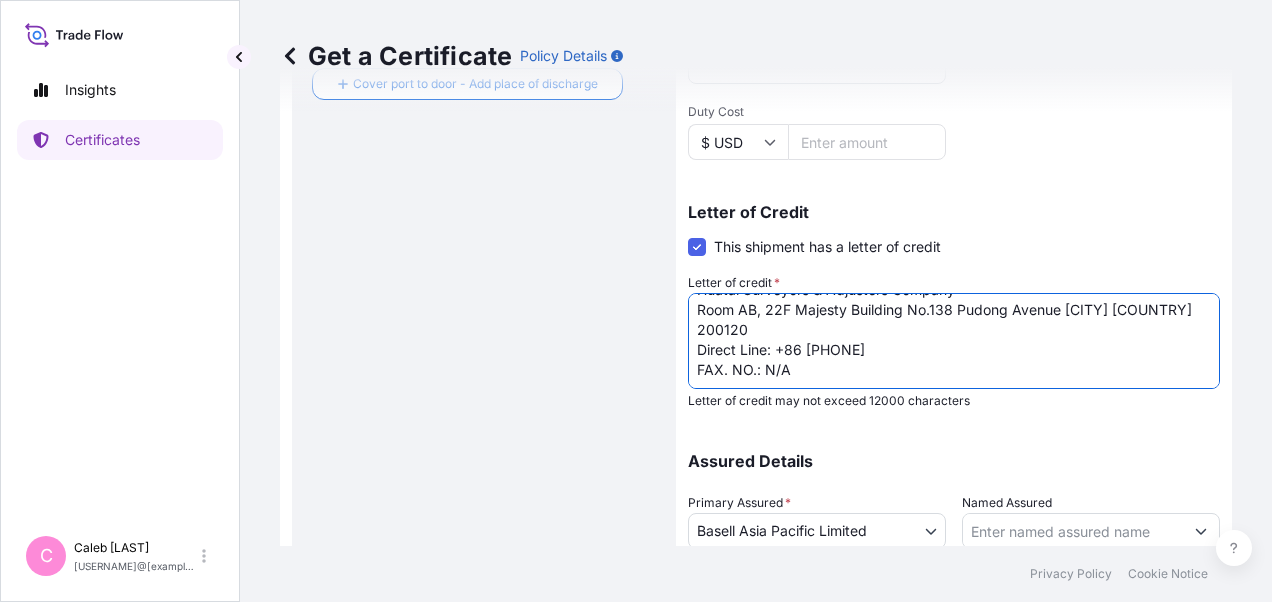 scroll, scrollTop: 201, scrollLeft: 0, axis: vertical 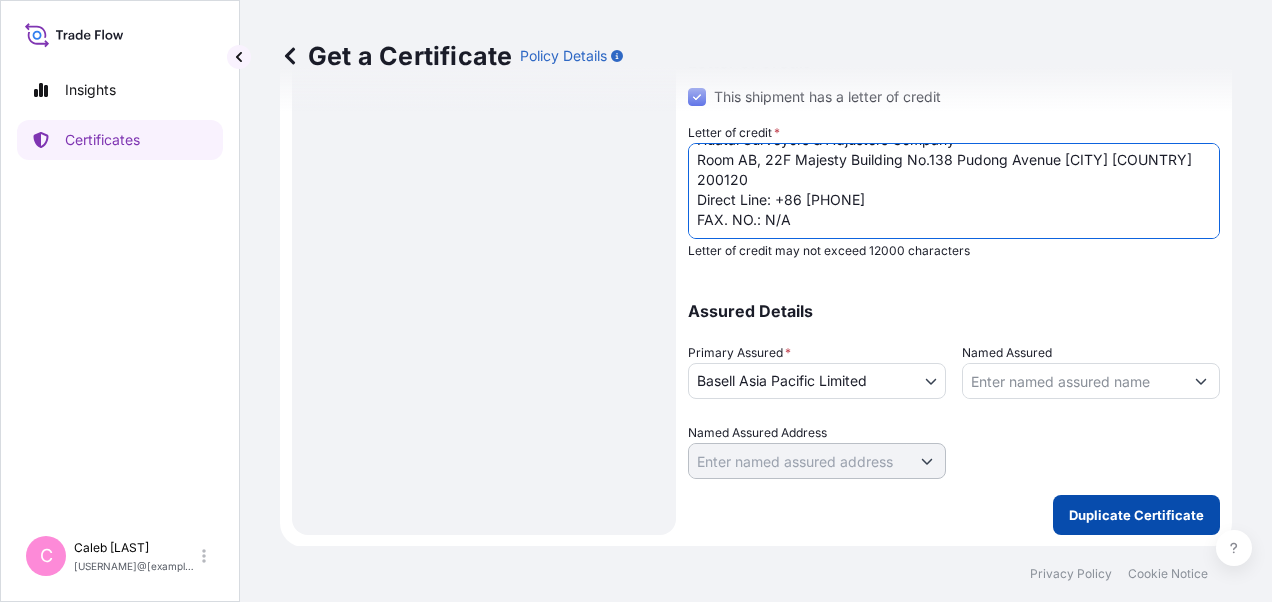 type on "Huatai Surveyors & Adjusters Company
Room AB, 22F Majesty Building No.138 Pudong Avenue [CITY] [COUNTRY] 200120
Direct Line: +86 [PHONE]
FAX. NO.: N/A" 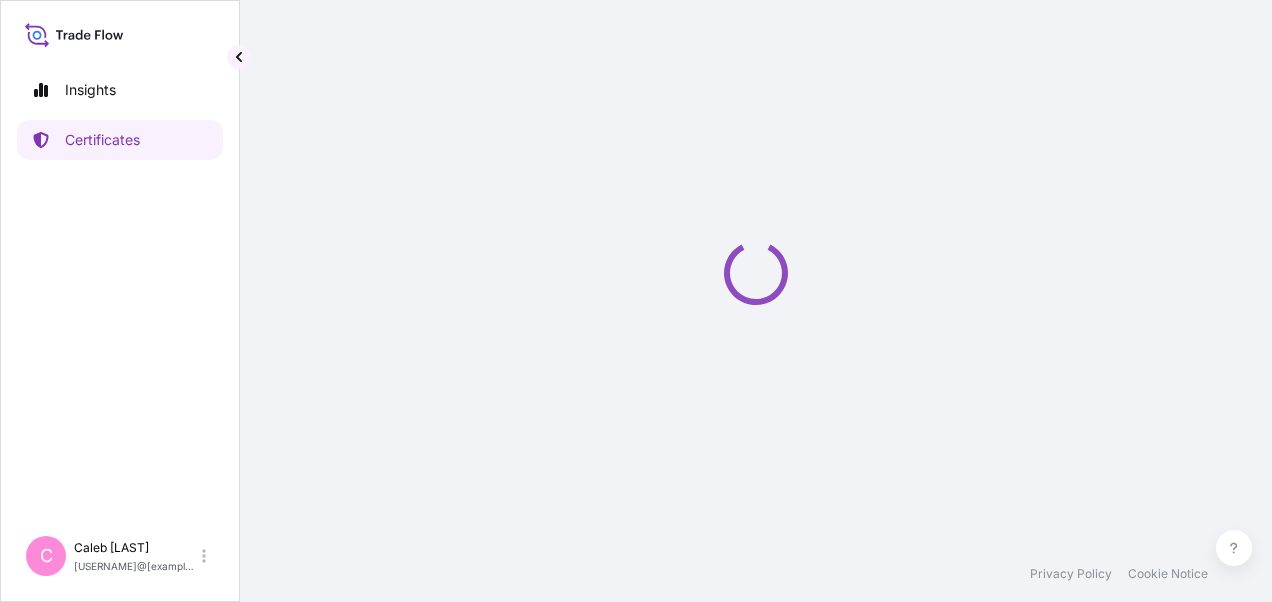 scroll, scrollTop: 0, scrollLeft: 0, axis: both 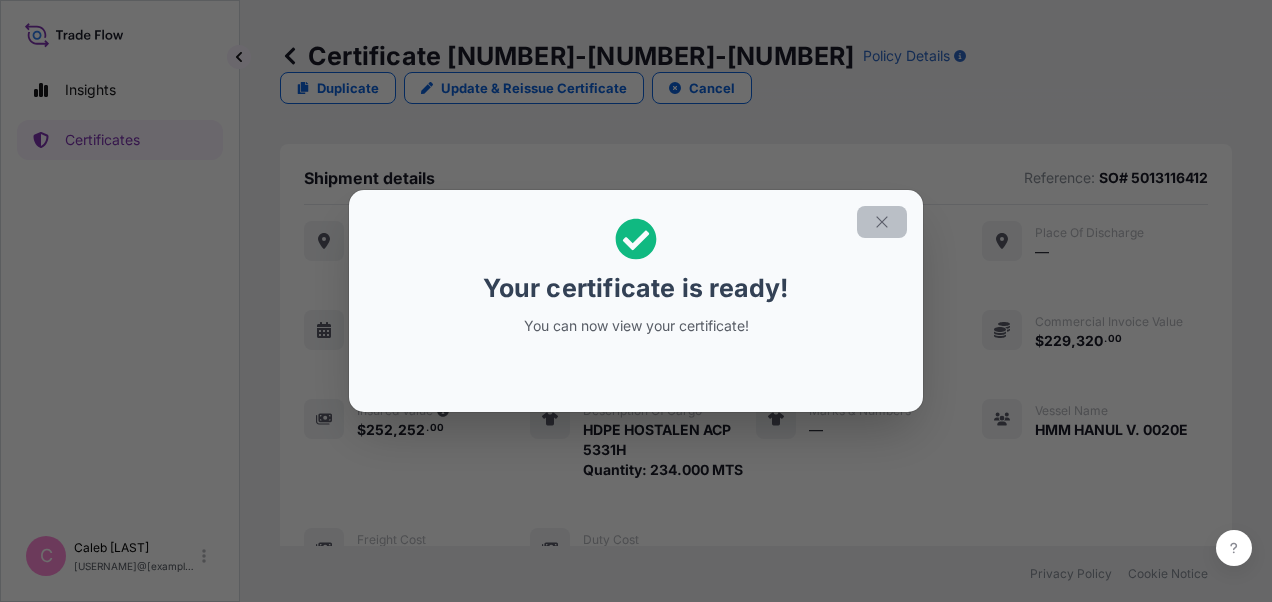 click 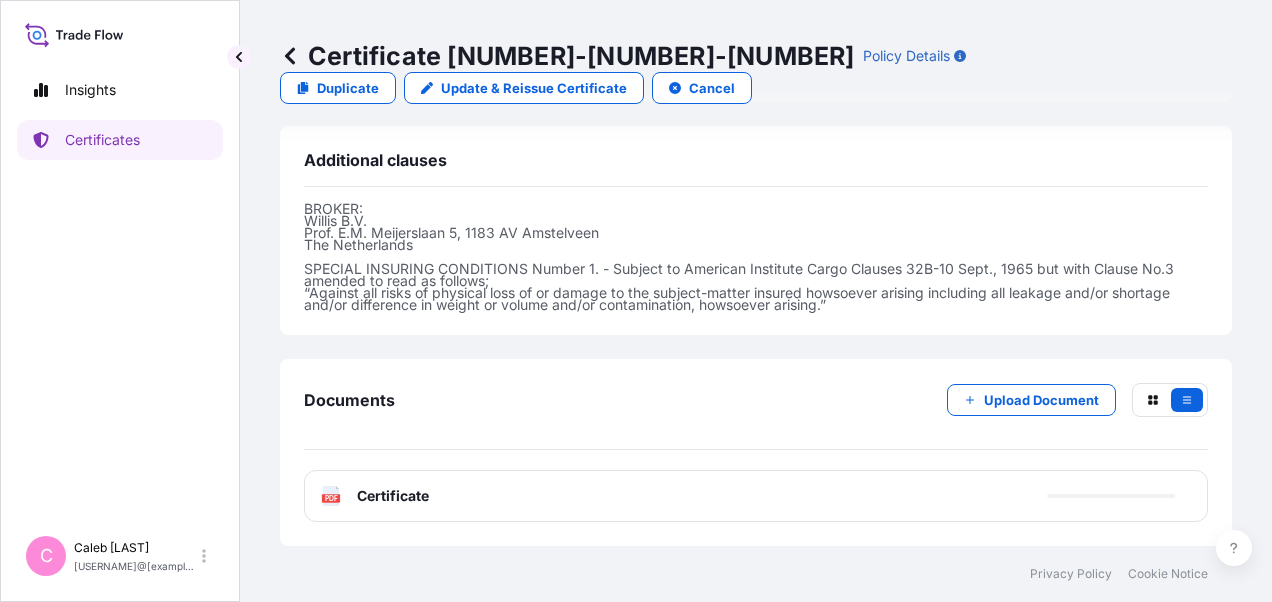 scroll, scrollTop: 994, scrollLeft: 0, axis: vertical 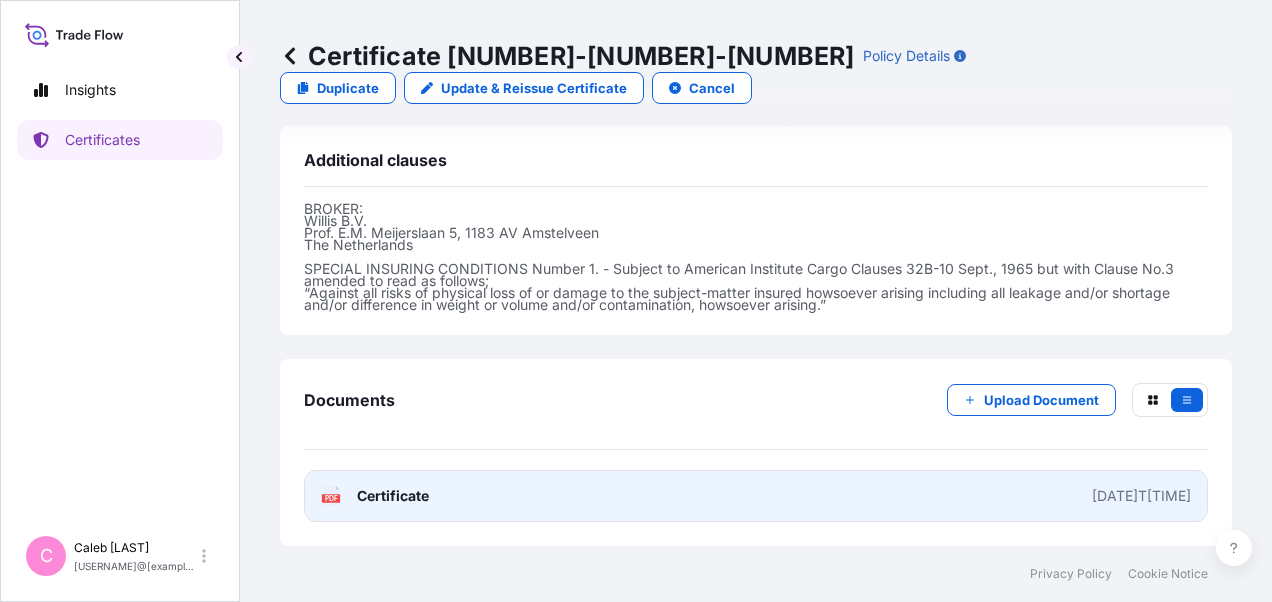 click on "Certificate" at bounding box center (393, 496) 